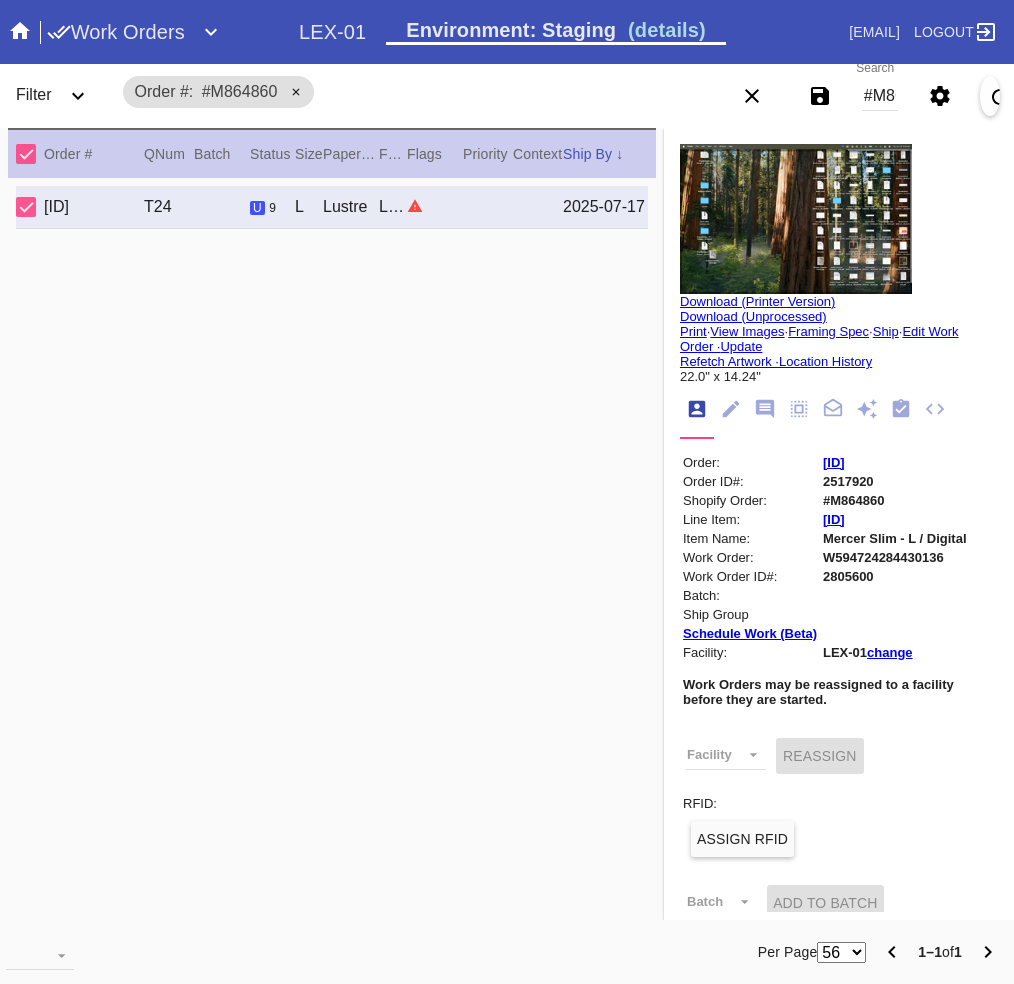 scroll, scrollTop: 0, scrollLeft: 0, axis: both 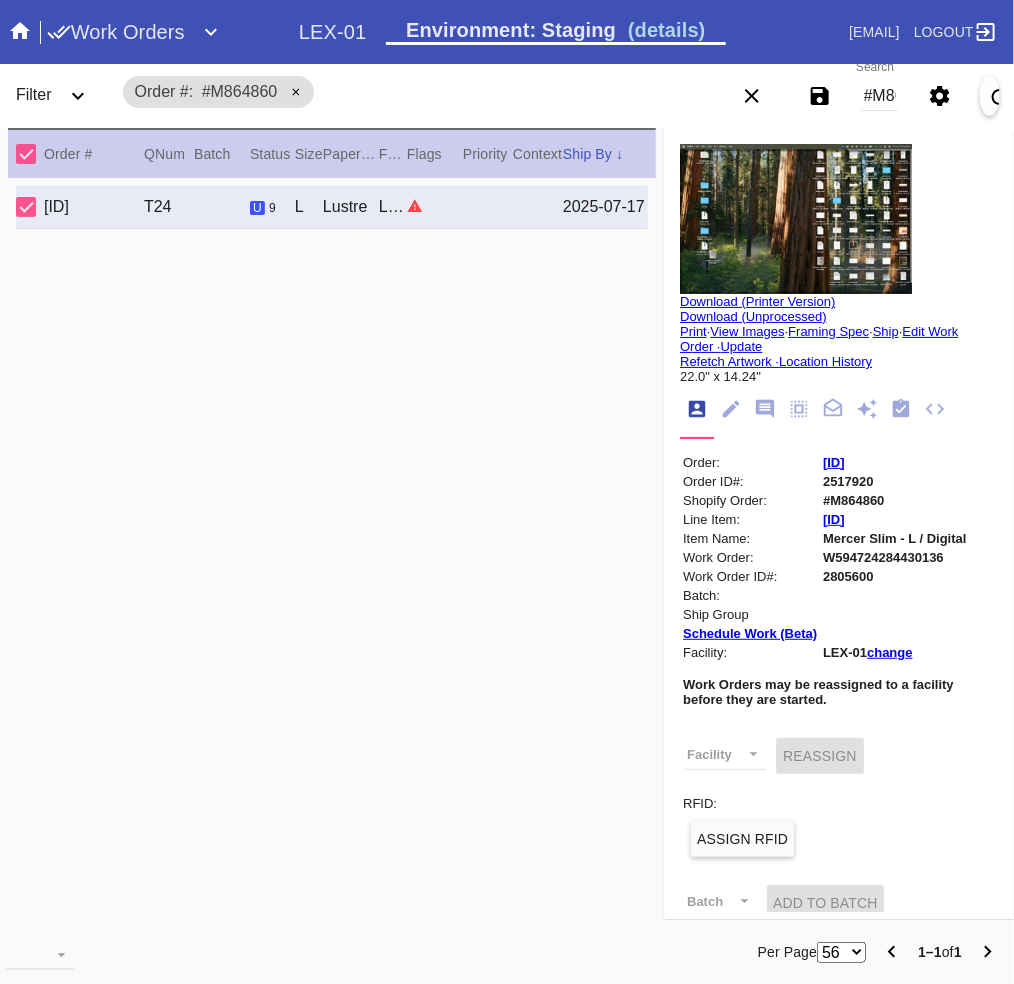 click on "#M864860" at bounding box center (880, 96) 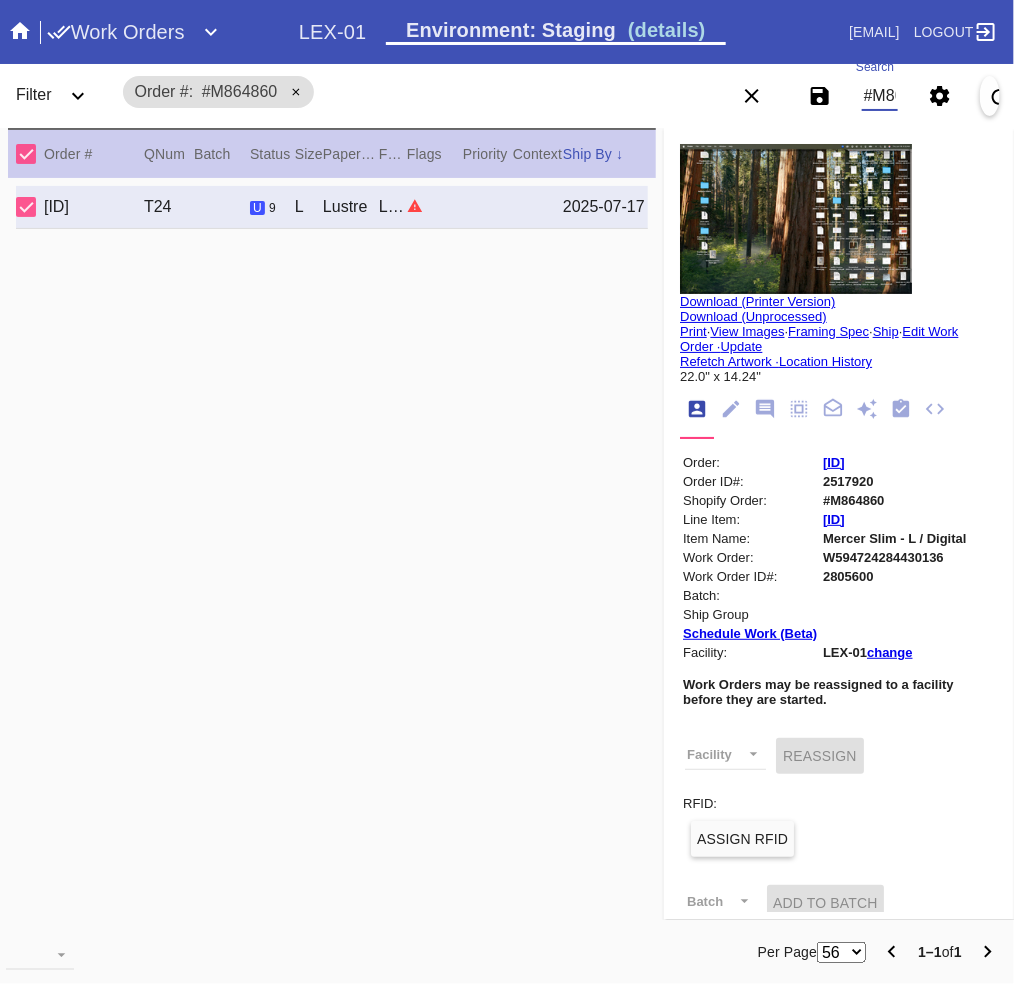 click on "#M864860" at bounding box center (880, 96) 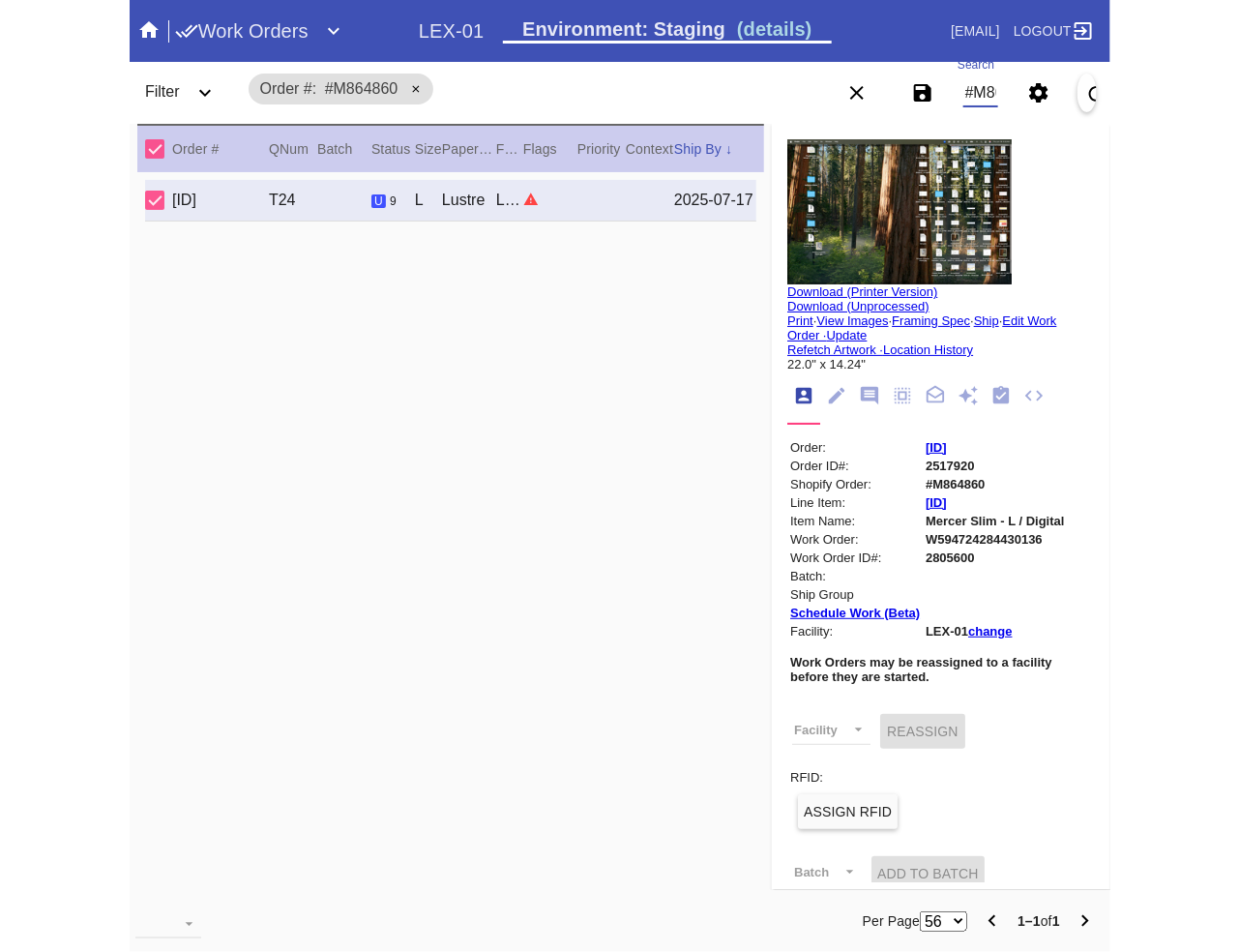 scroll, scrollTop: 0, scrollLeft: 43, axis: horizontal 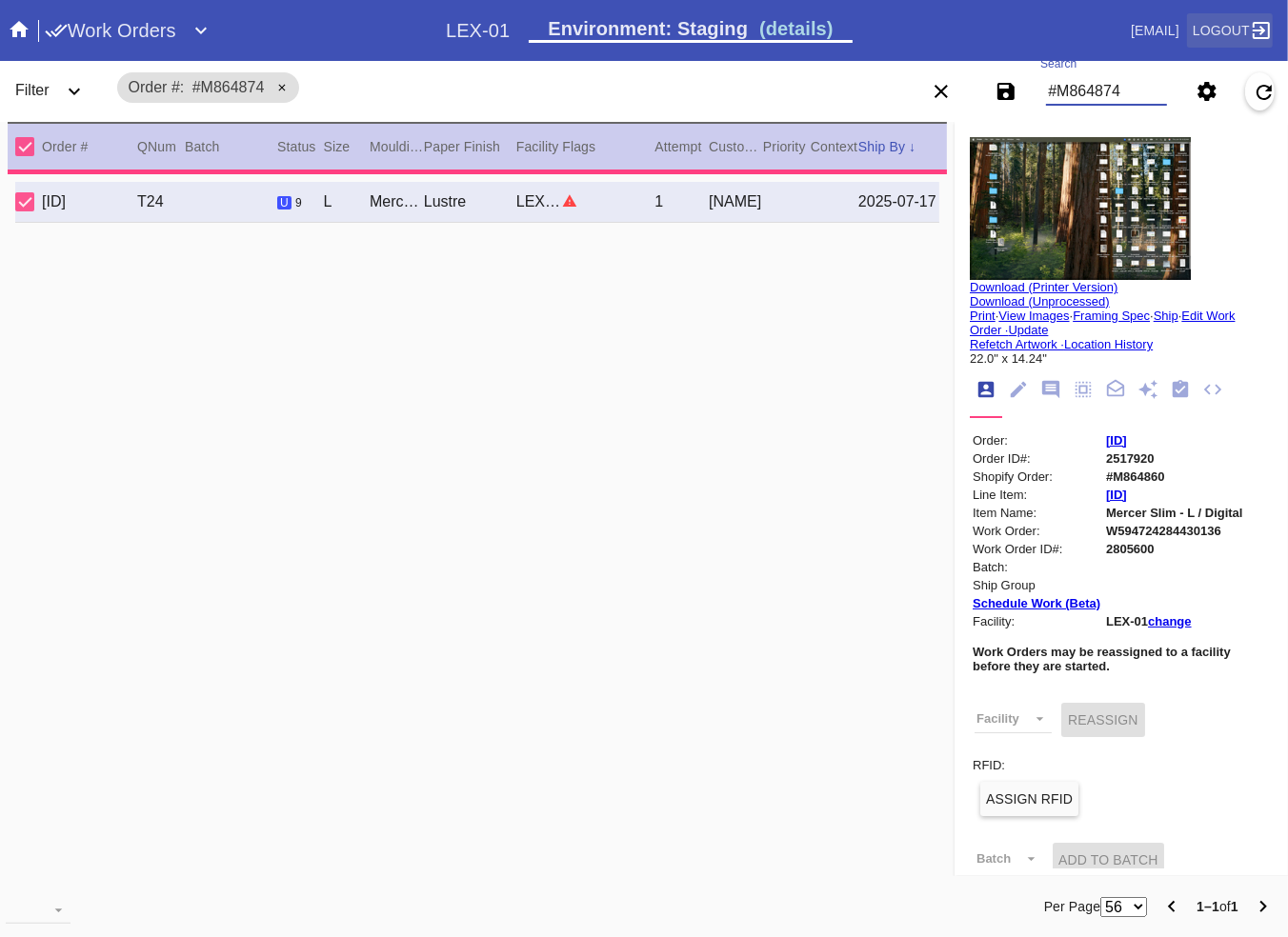 type 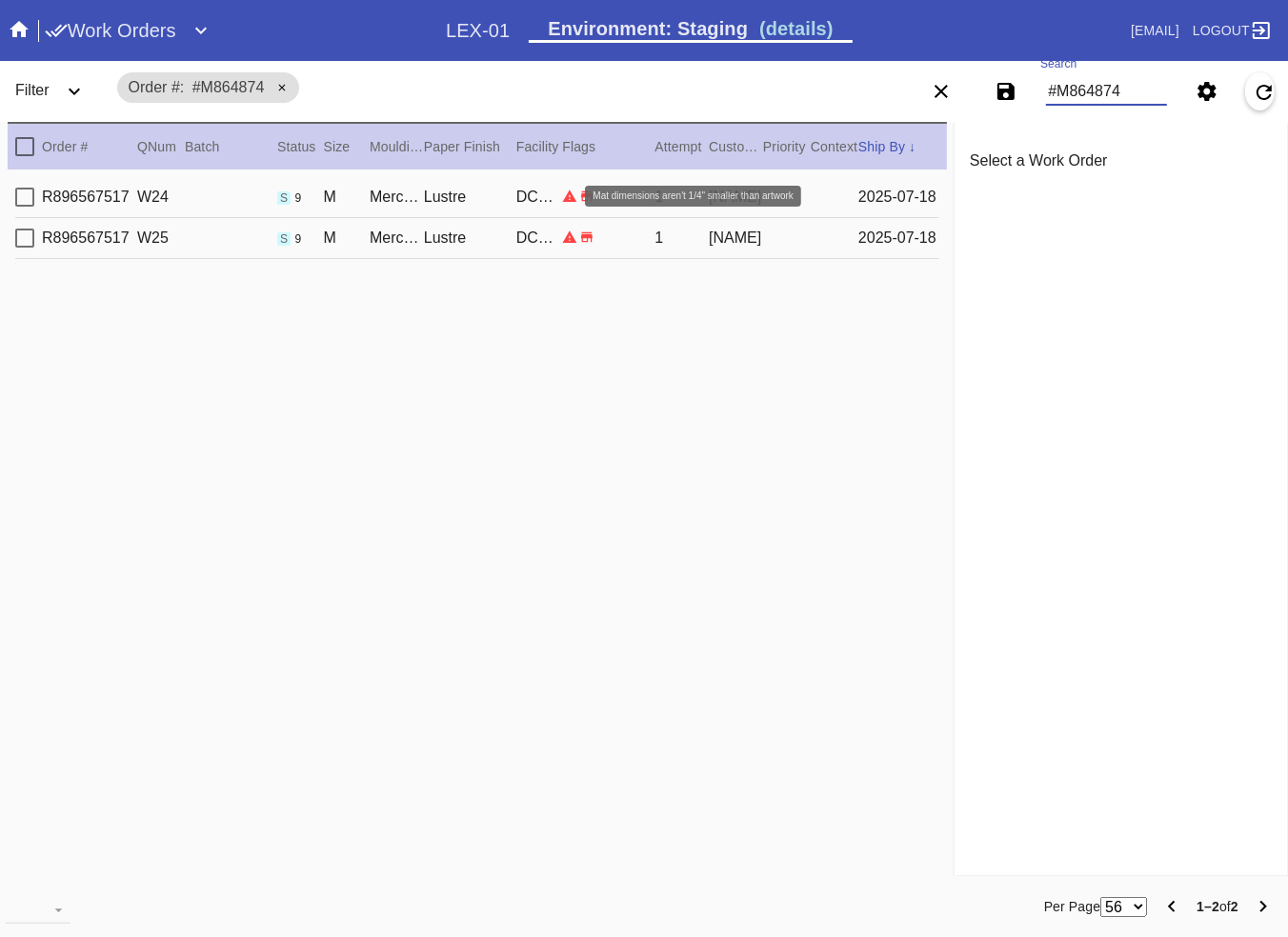 type on "#M864874" 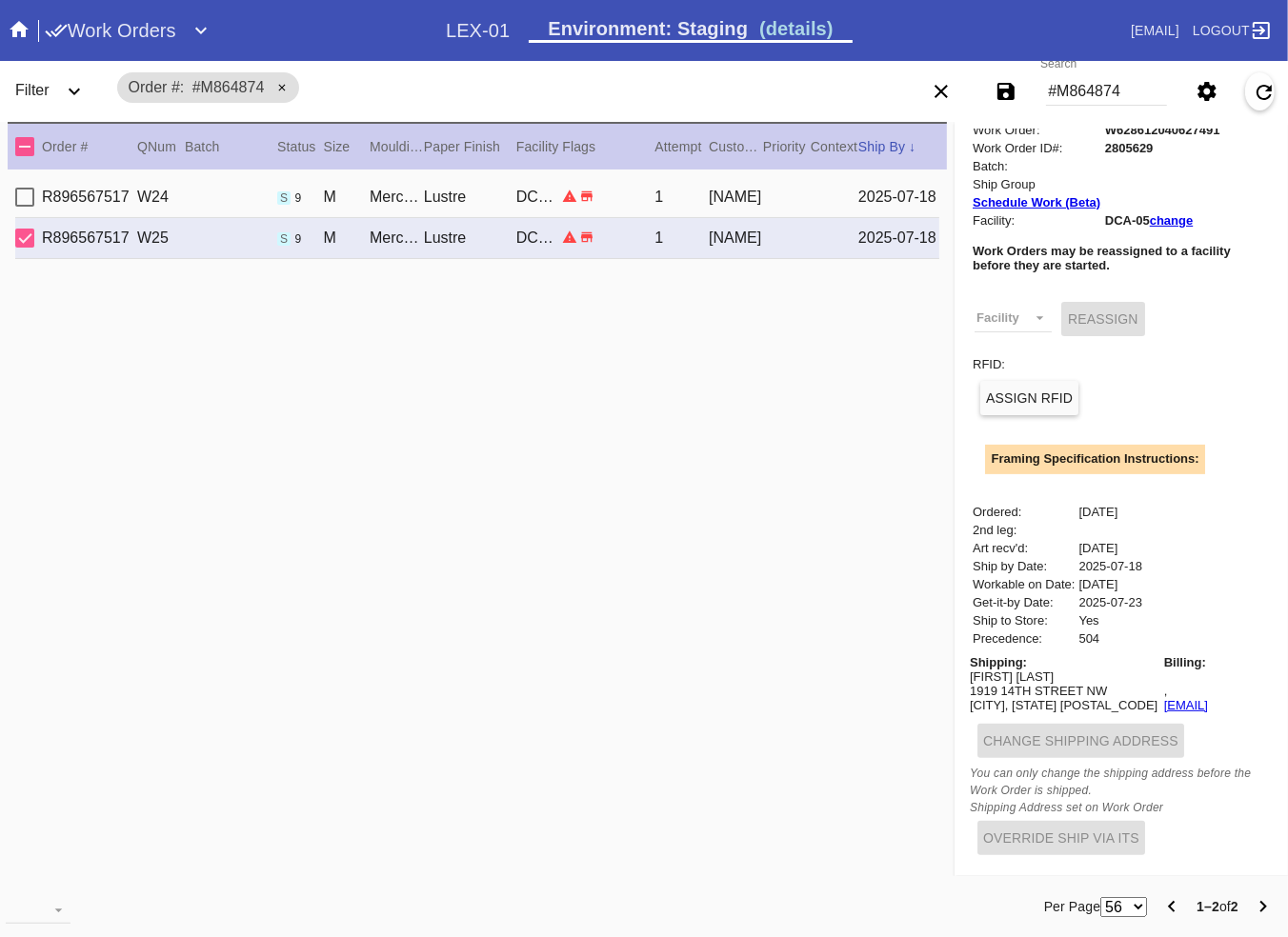 scroll, scrollTop: 0, scrollLeft: 0, axis: both 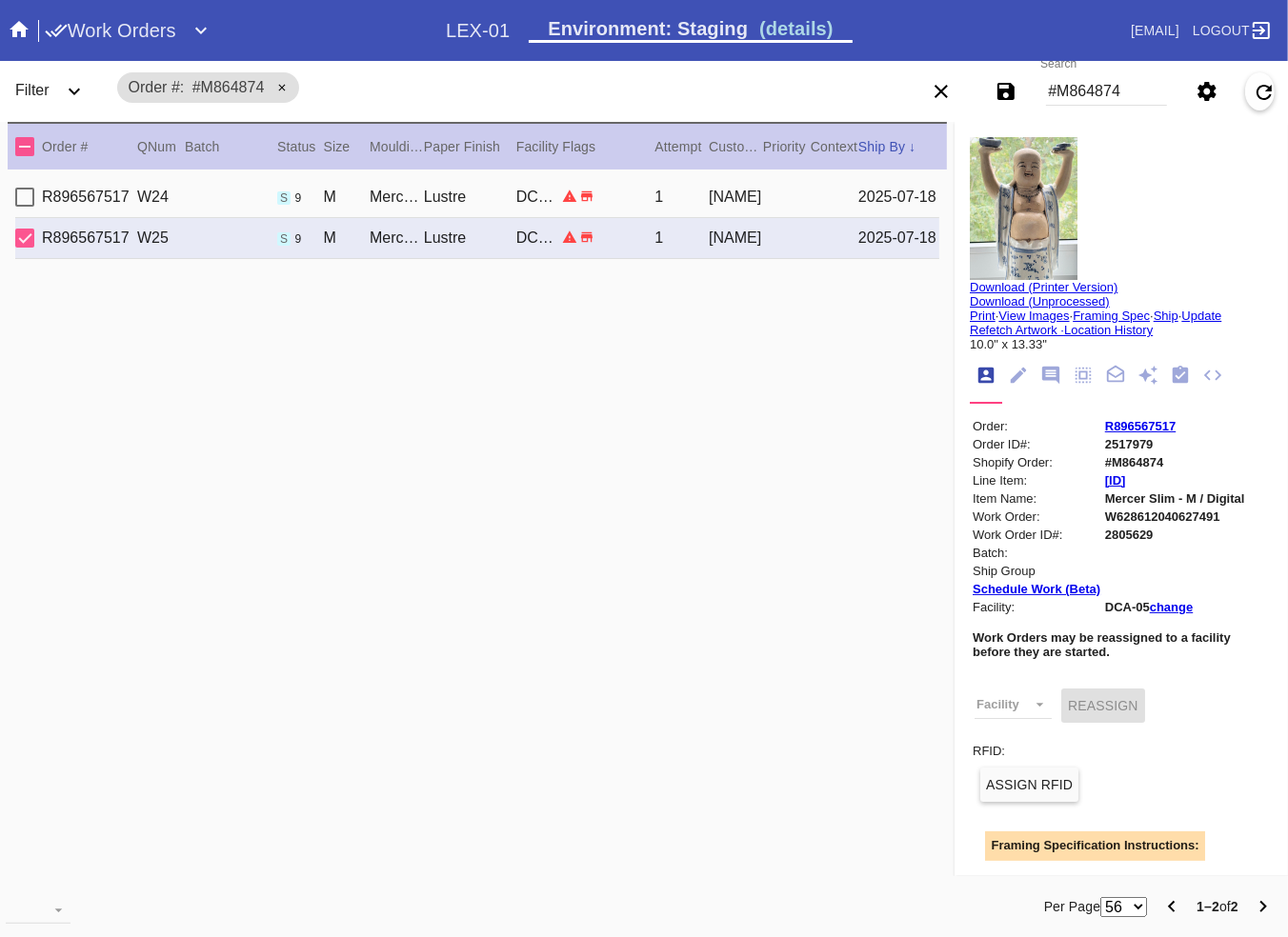 click 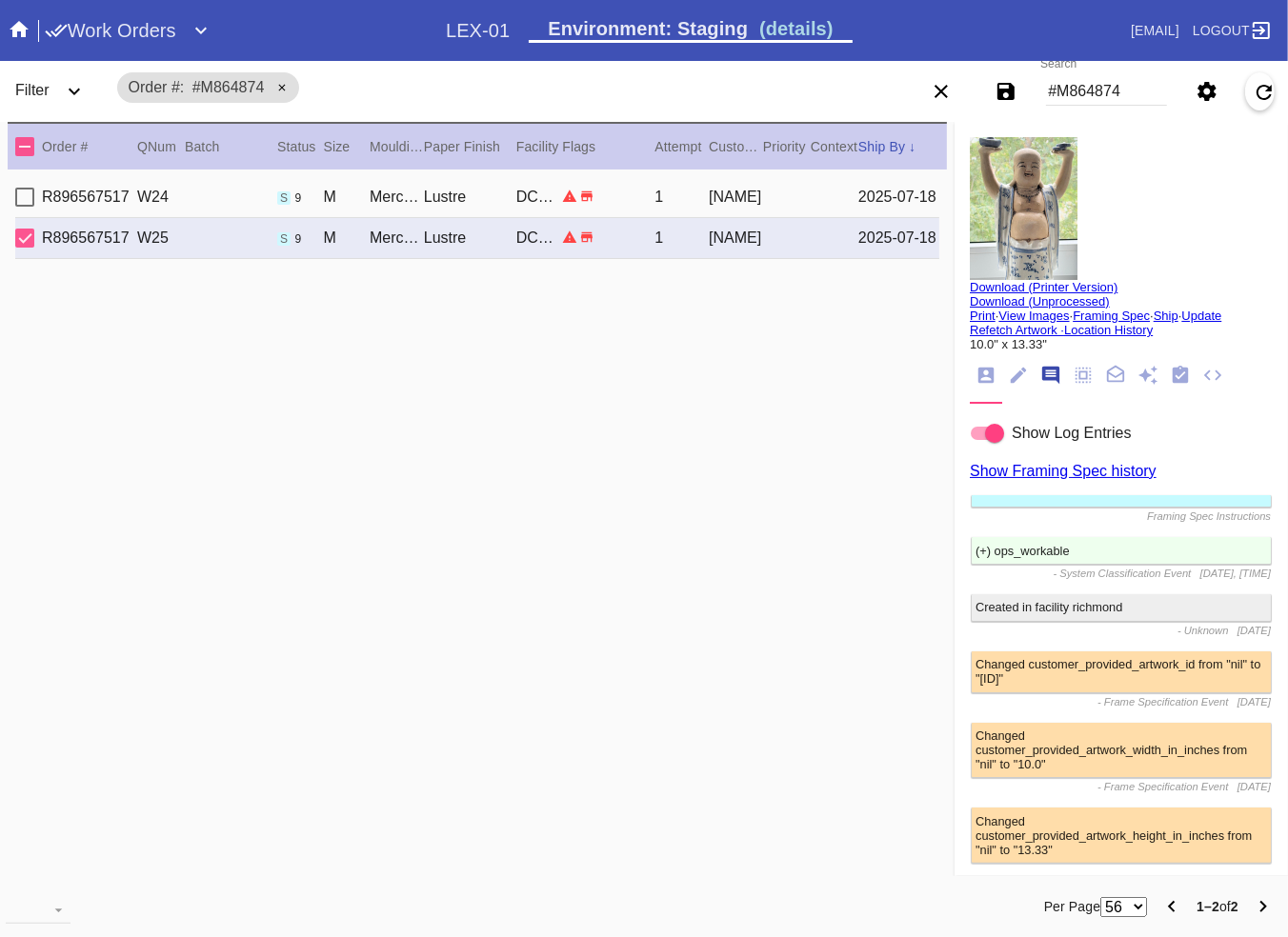 scroll, scrollTop: 117, scrollLeft: 0, axis: vertical 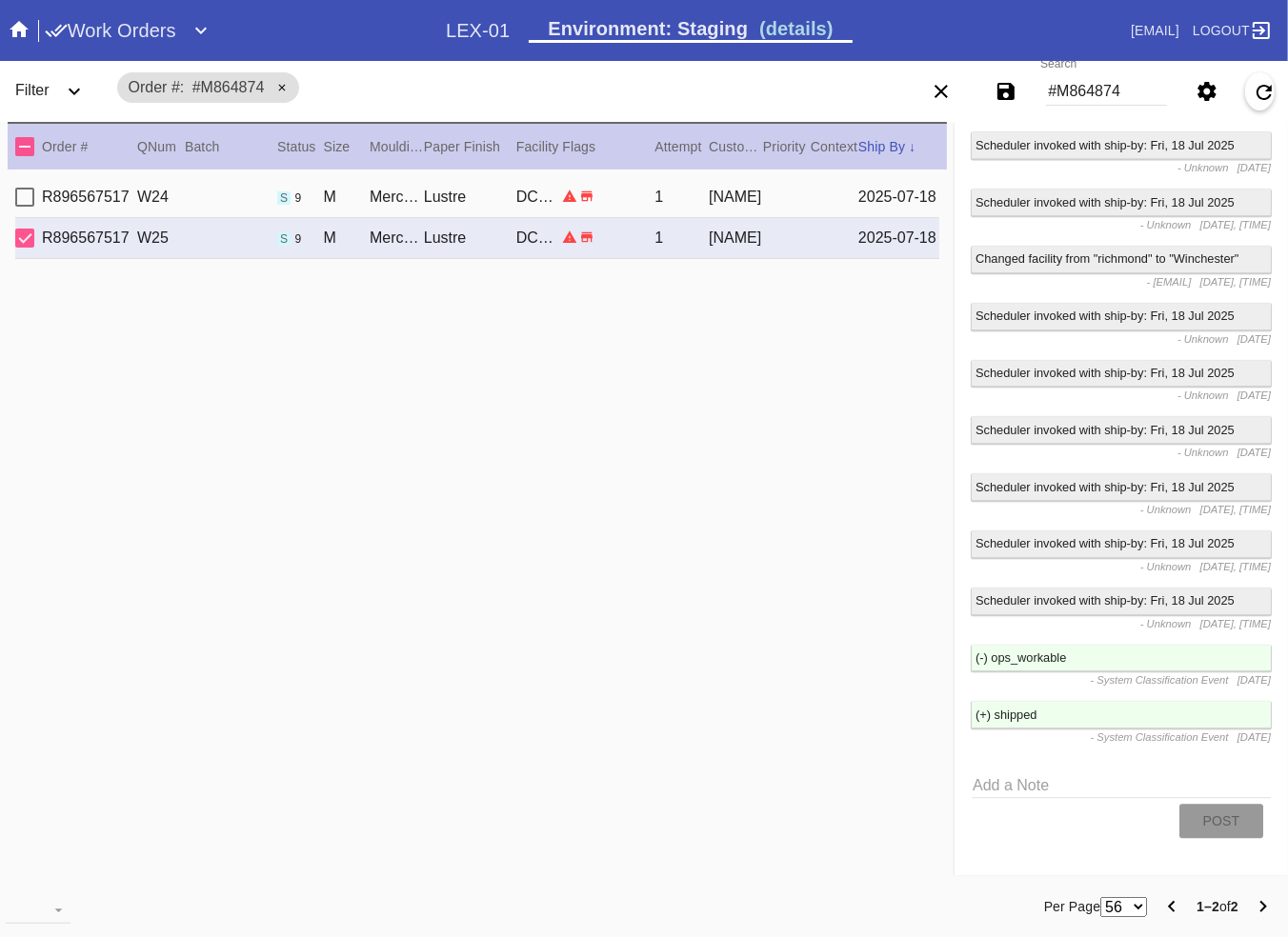 click on "R896567517 W24 s   9 M Mercer Slim / Dove White Lustre DCA-05 1 [LAST]
[DATE]" at bounding box center [477, 197] 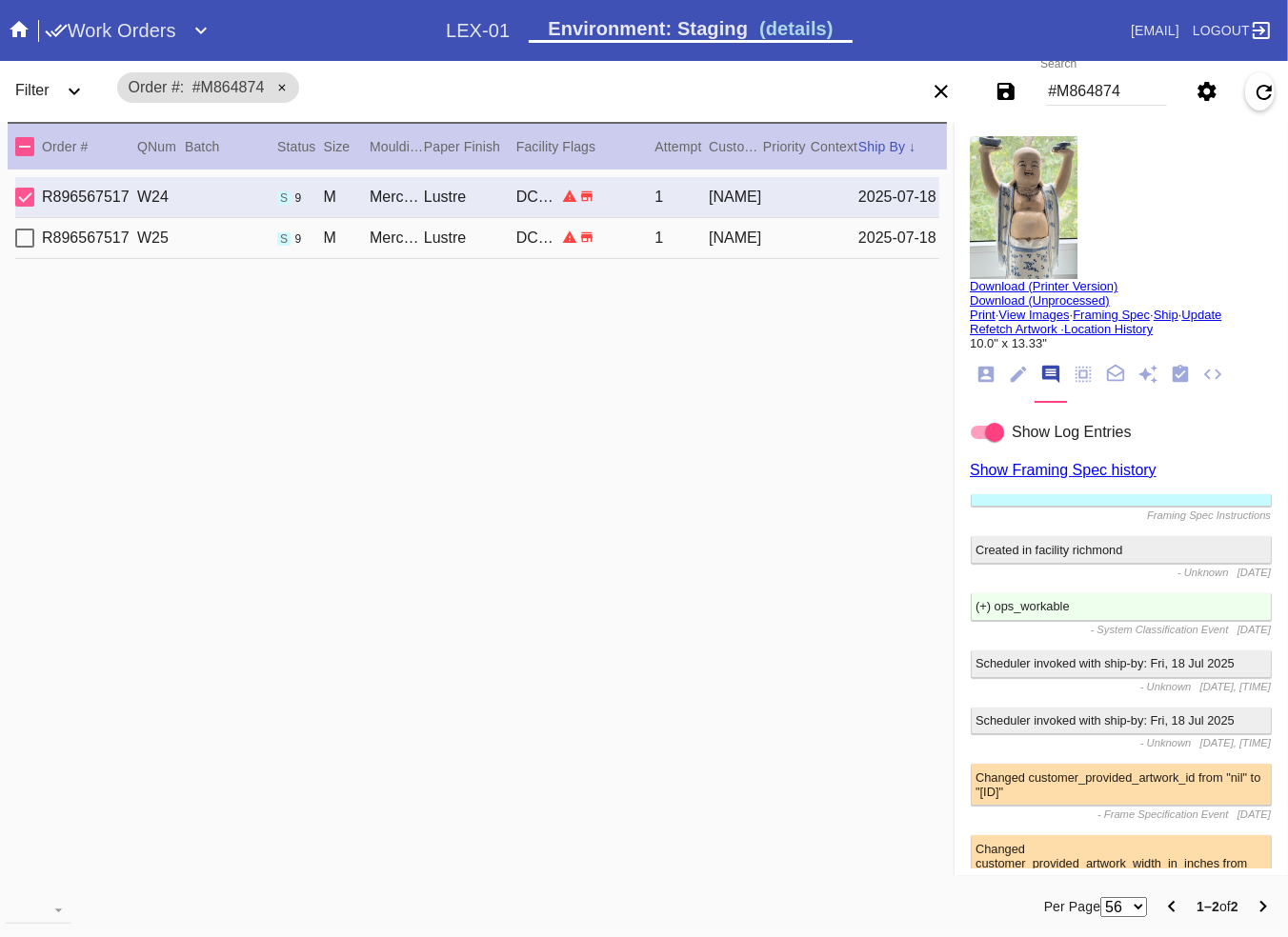 scroll, scrollTop: 0, scrollLeft: 0, axis: both 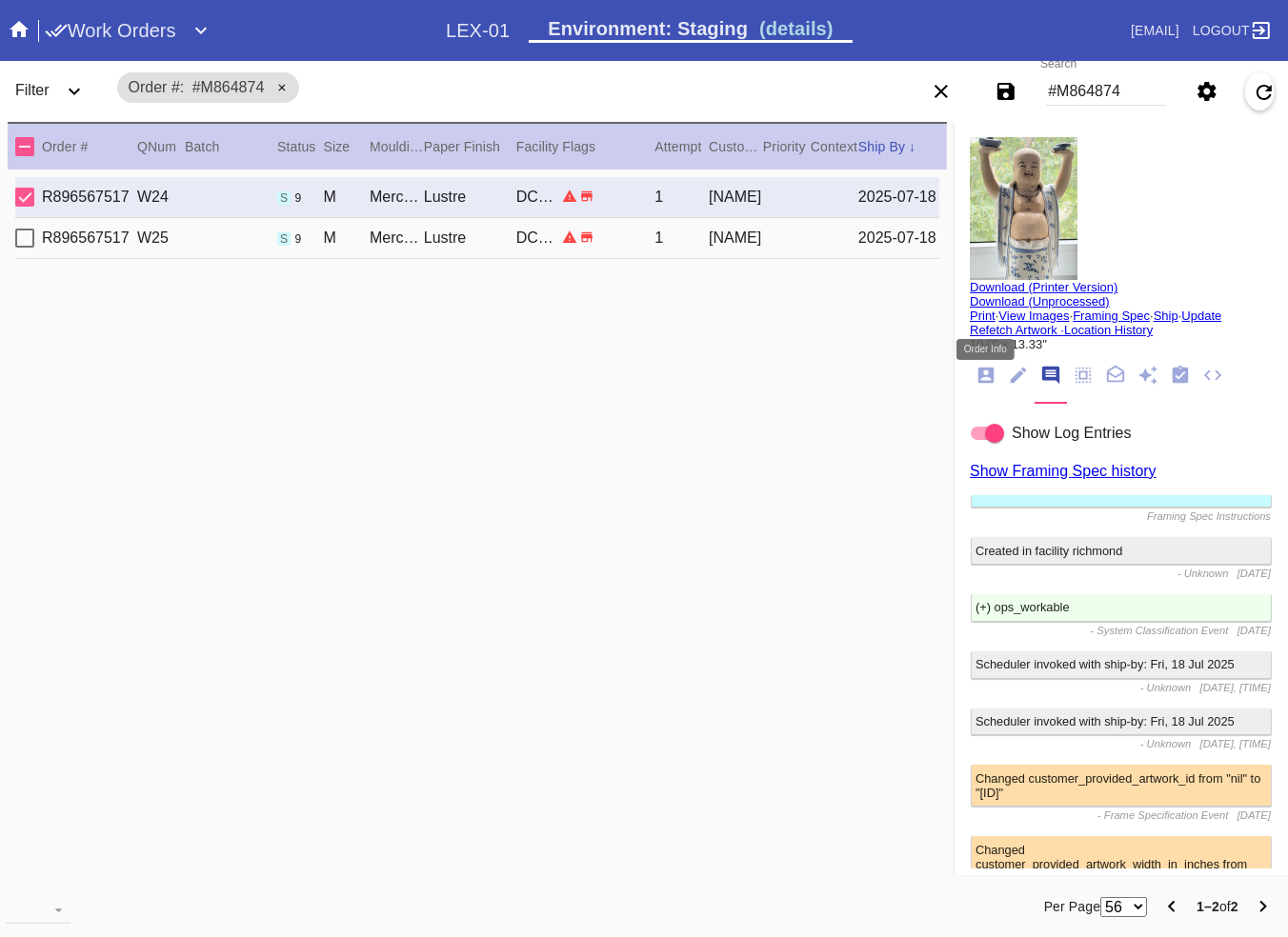 click 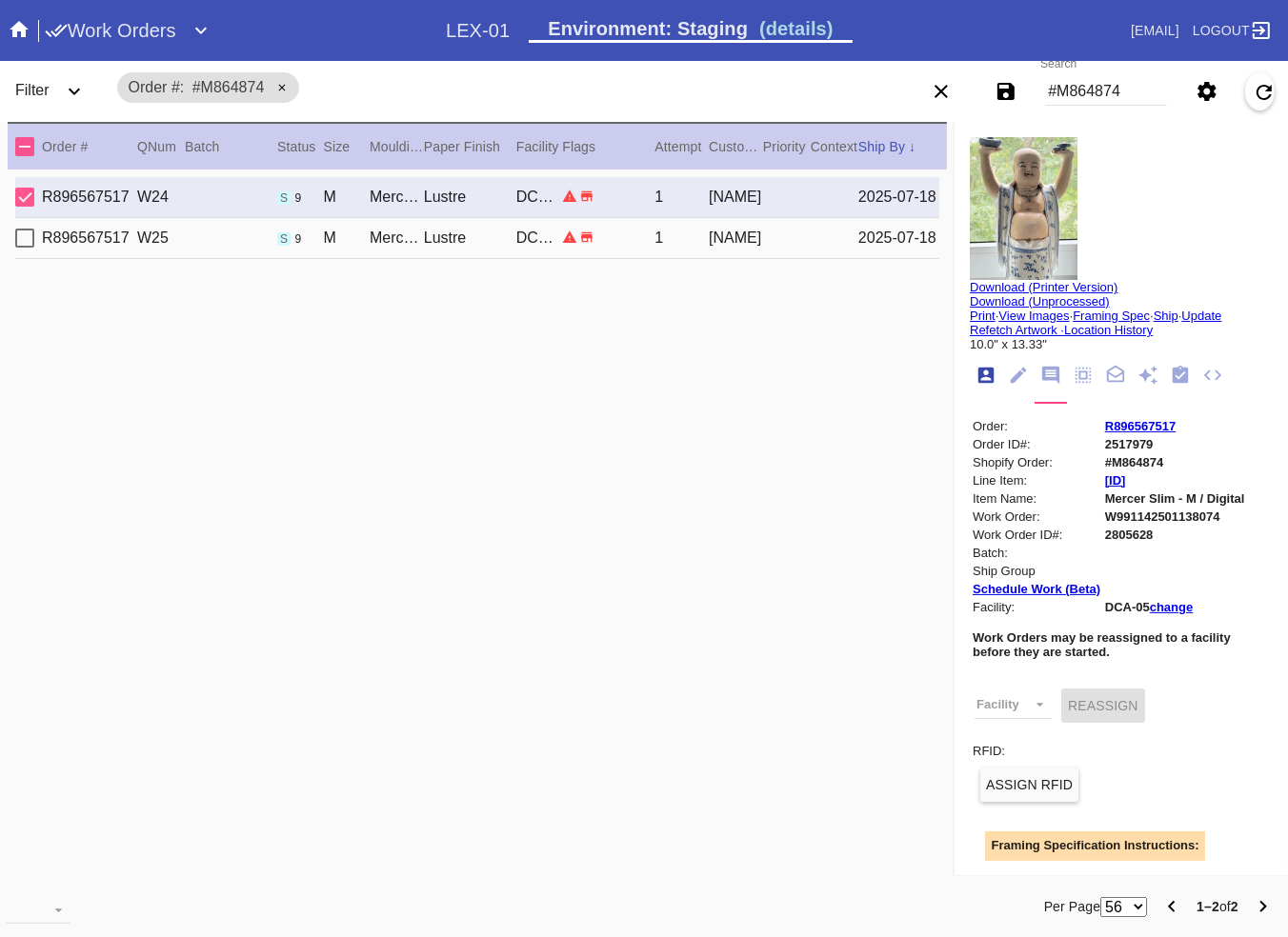 scroll, scrollTop: 23, scrollLeft: 0, axis: vertical 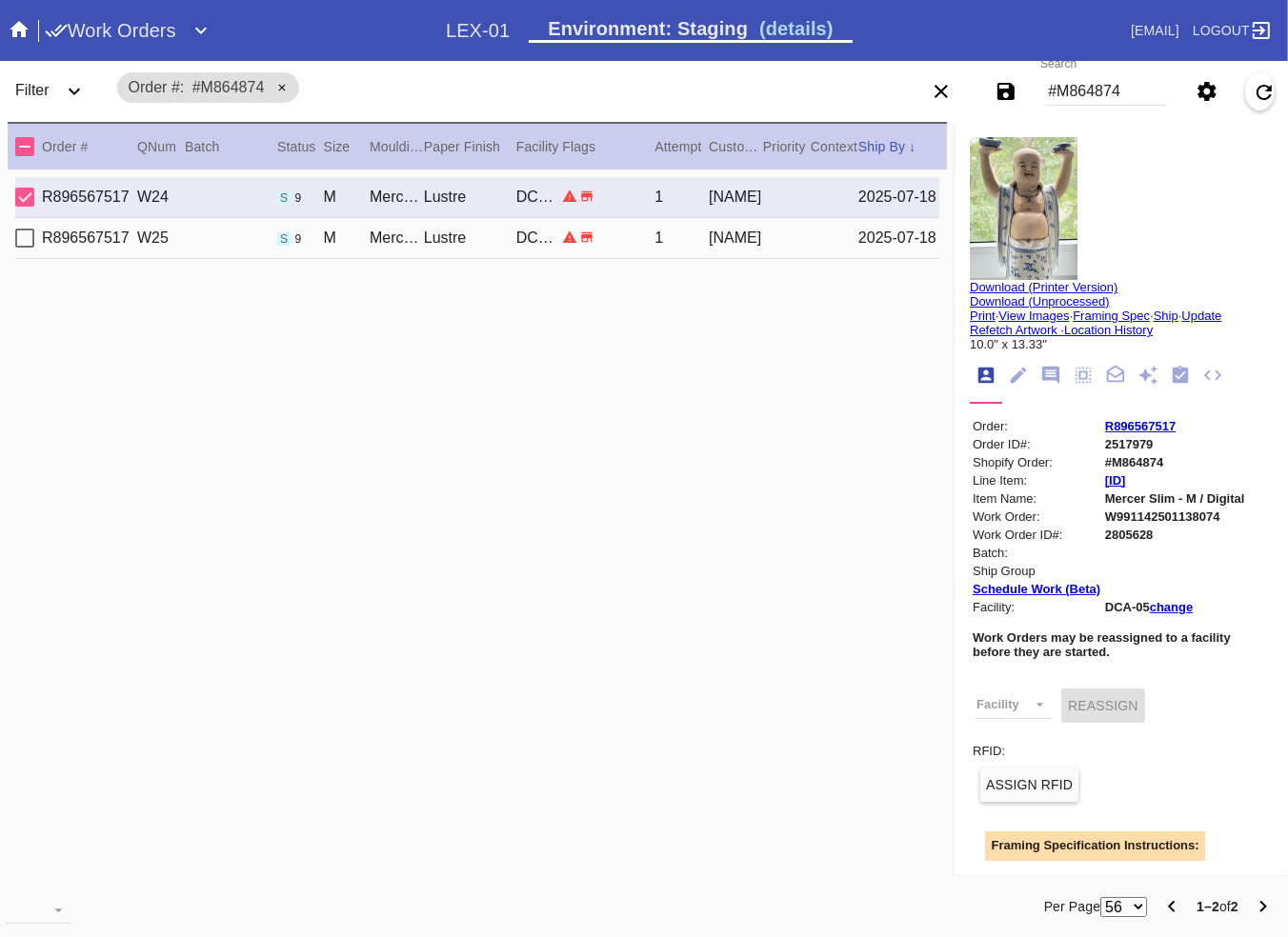 click on "R896567517" at bounding box center (1140, 426) 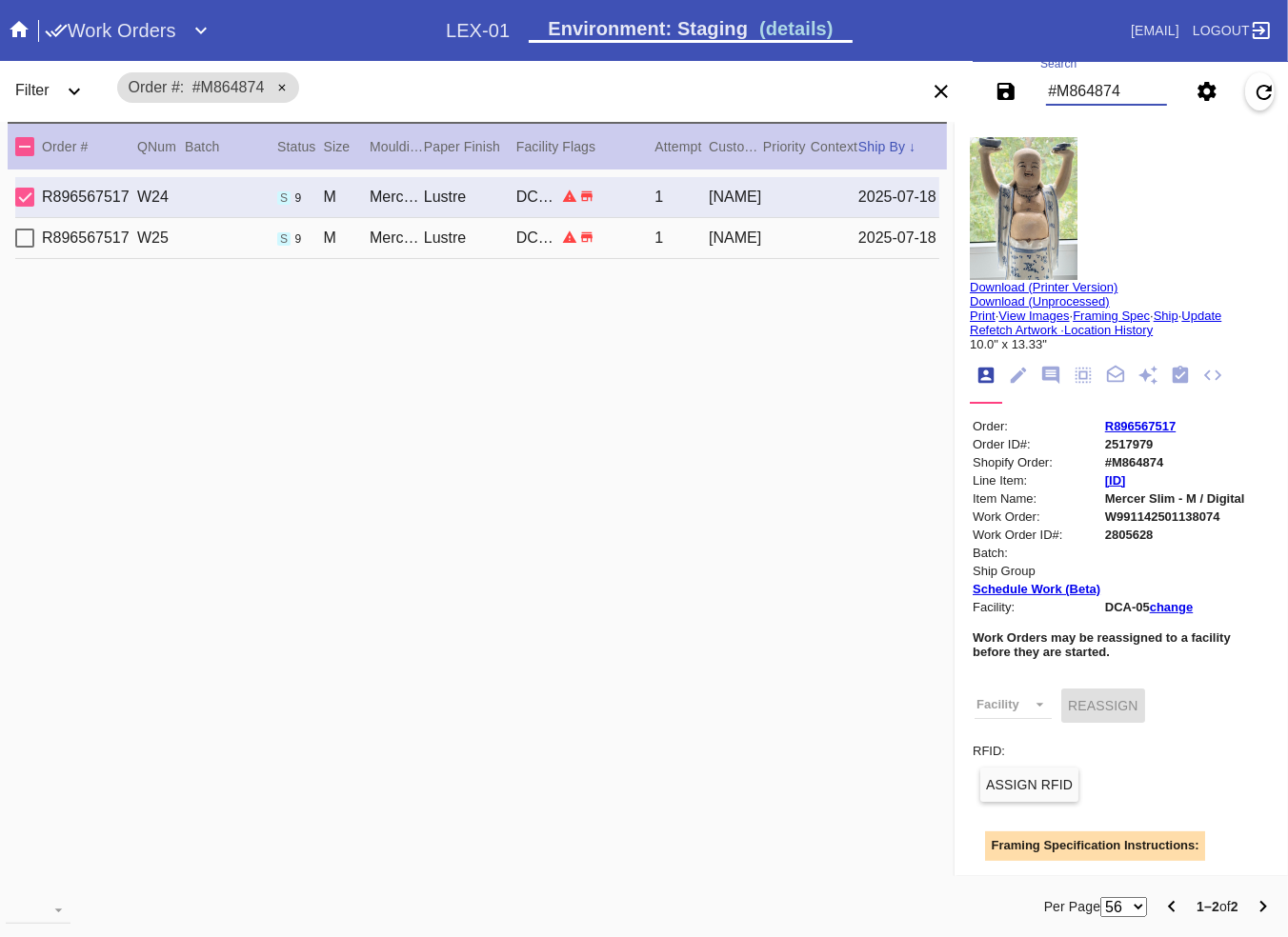 click on "#M864874" at bounding box center (1106, 91) 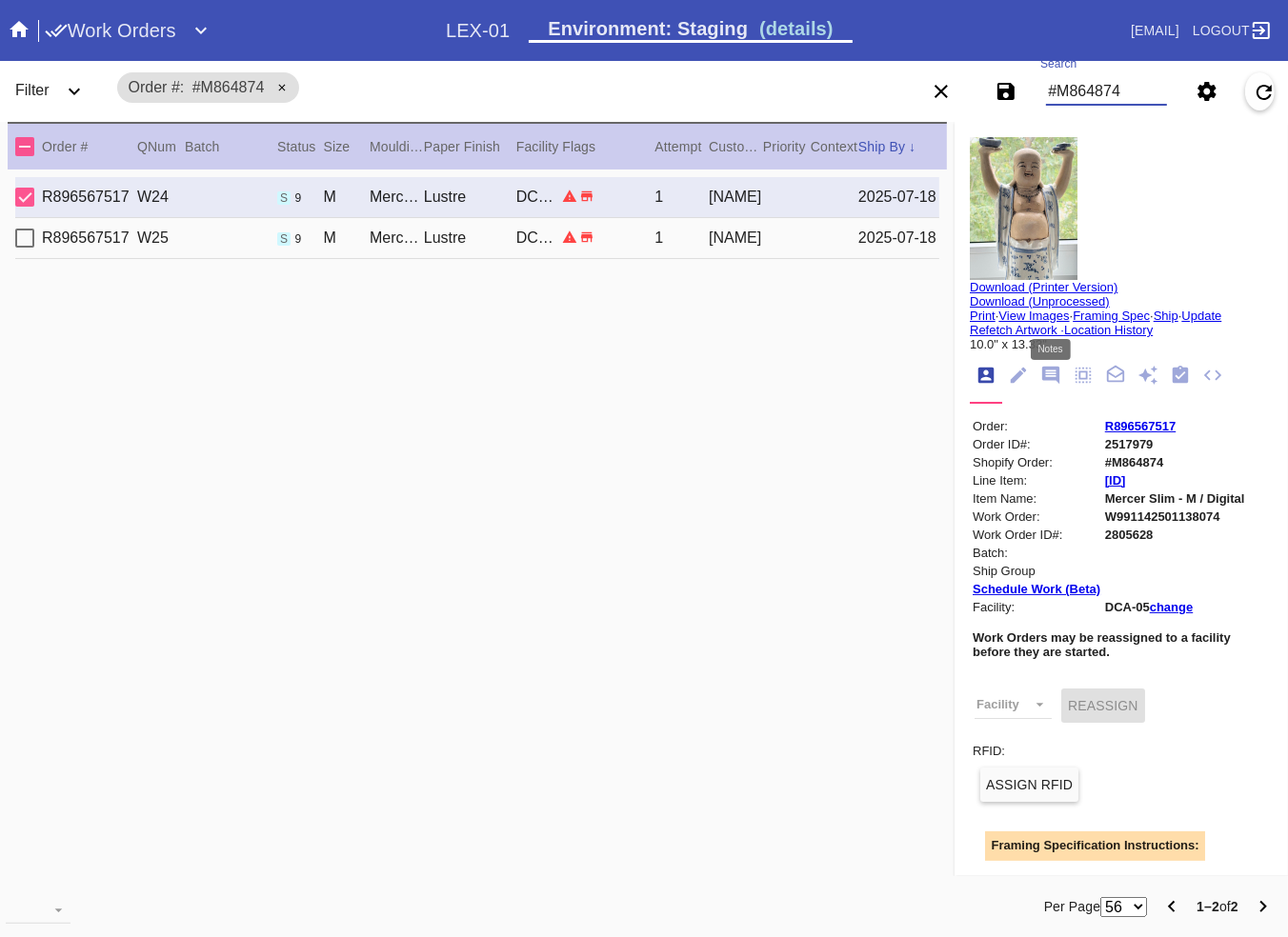 click 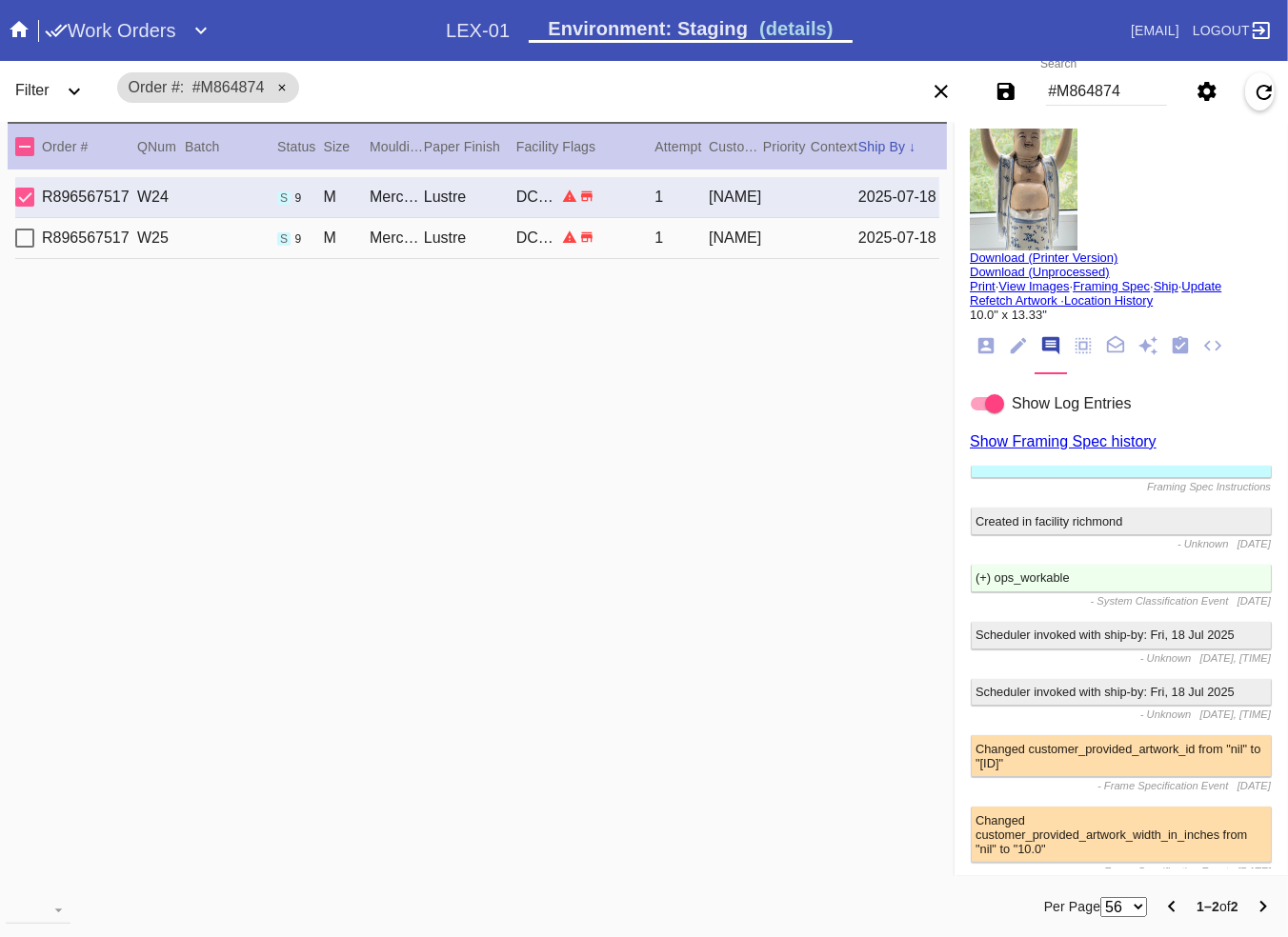 scroll, scrollTop: 0, scrollLeft: 0, axis: both 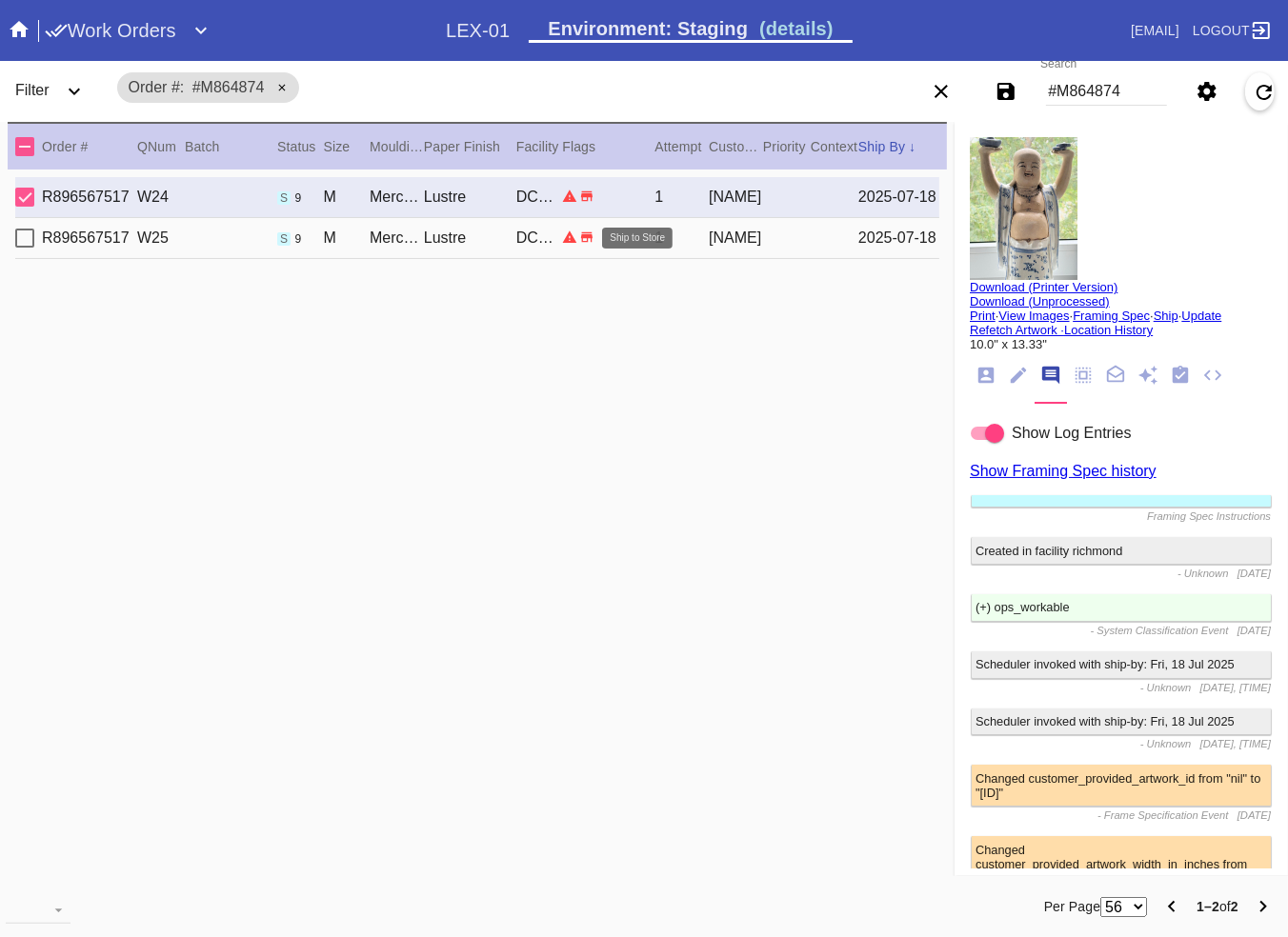 click 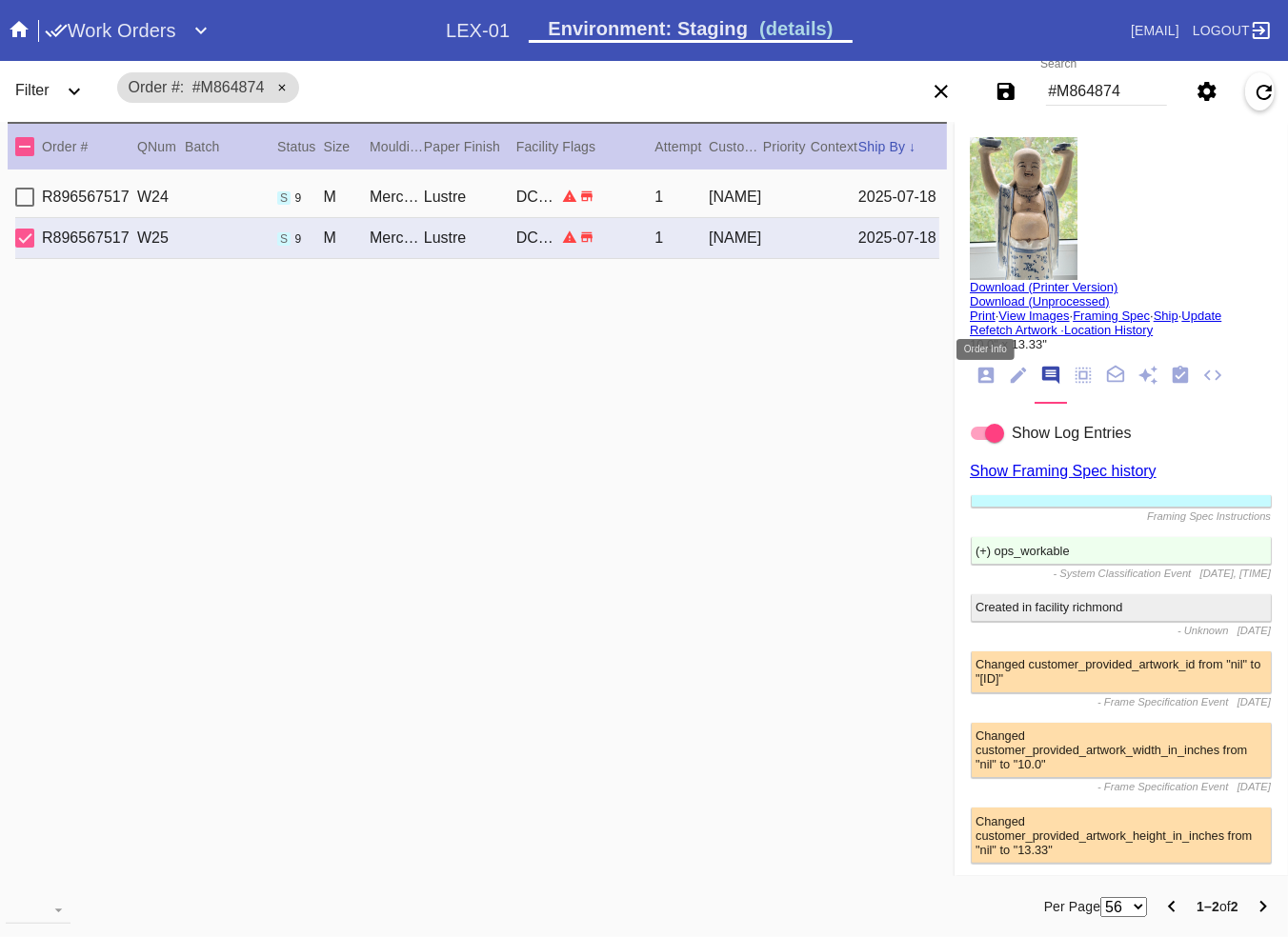 click 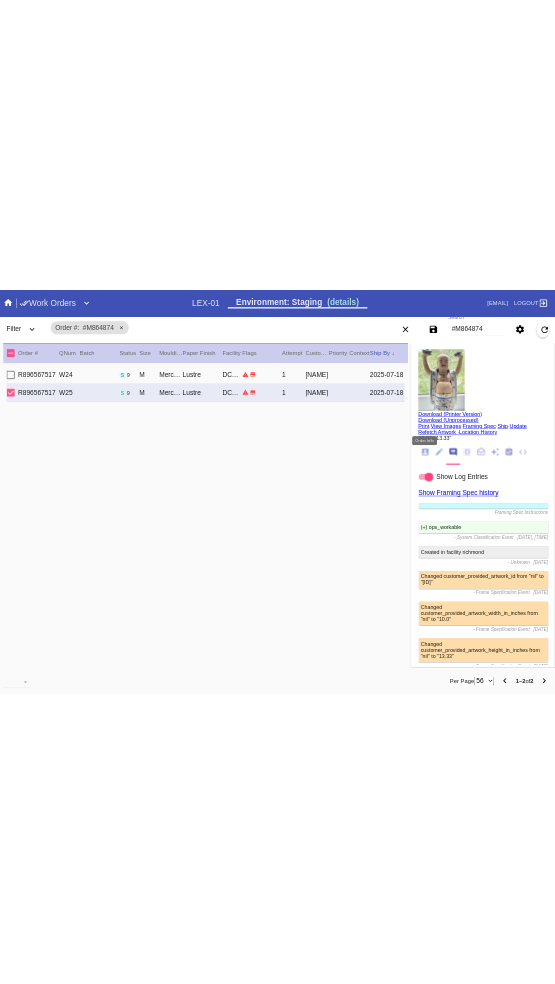 scroll, scrollTop: 24, scrollLeft: 0, axis: vertical 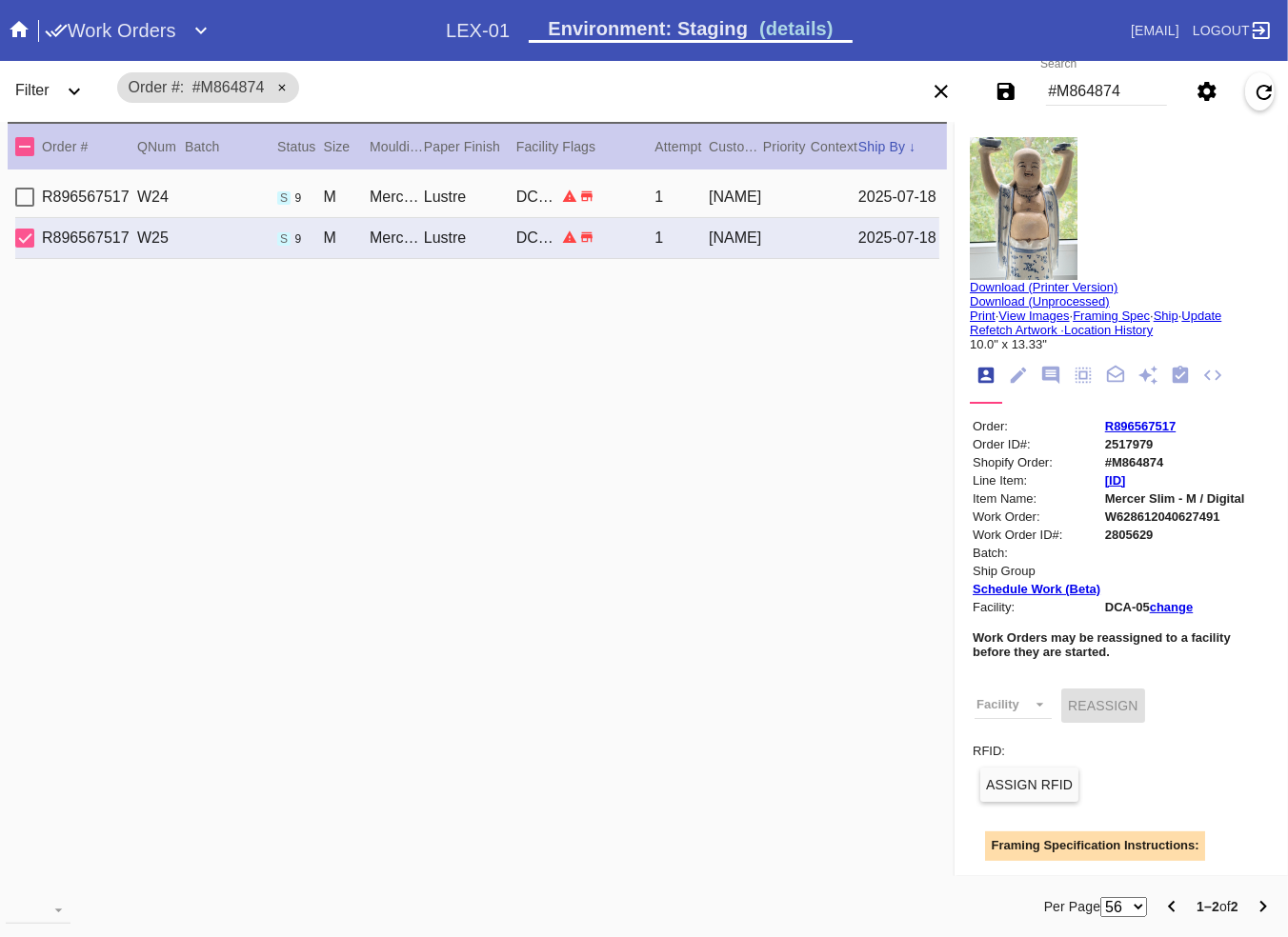 click on "W628612040627491" at bounding box center (1187, 516) 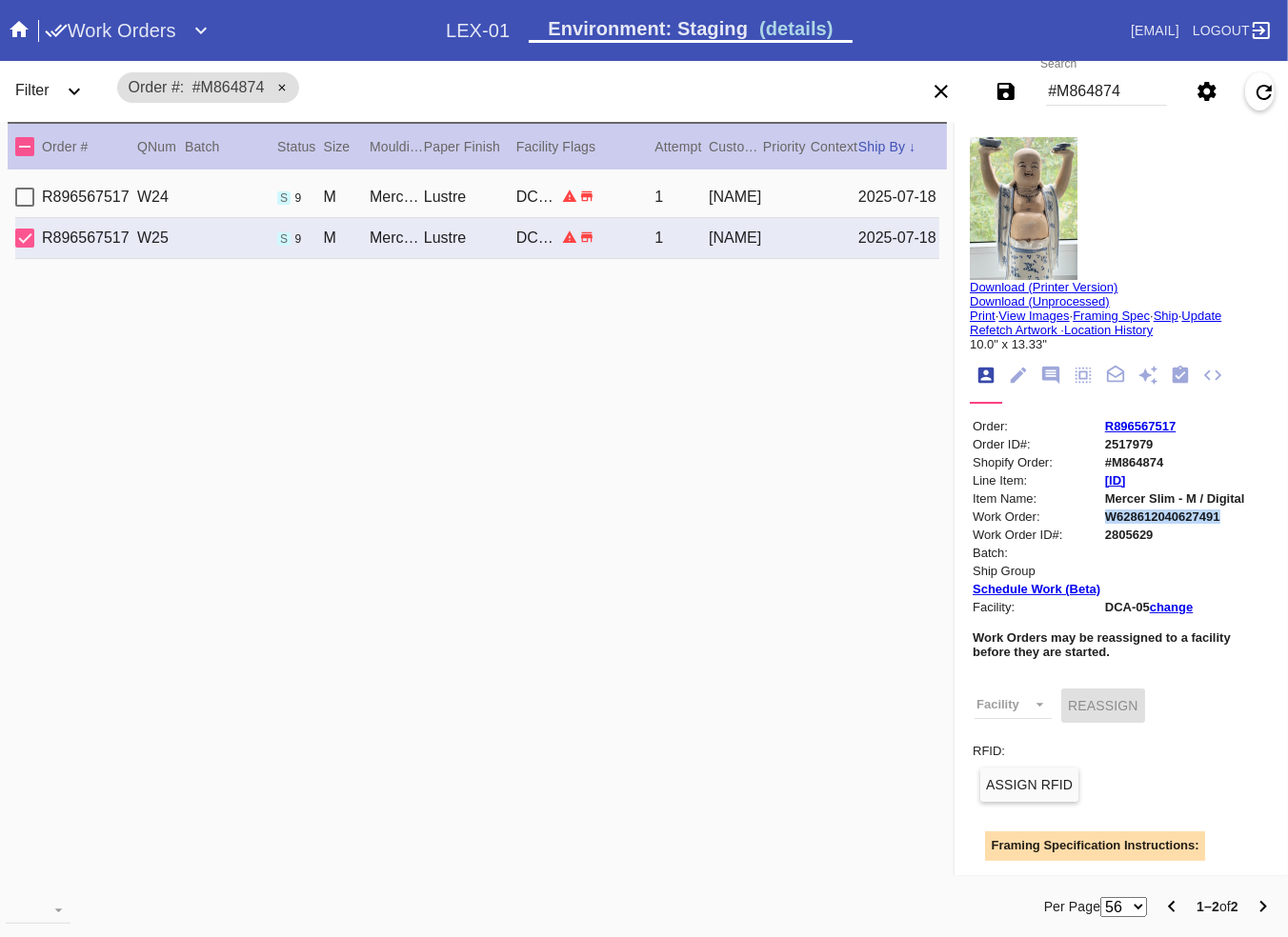 click on "W628612040627491" at bounding box center [1187, 516] 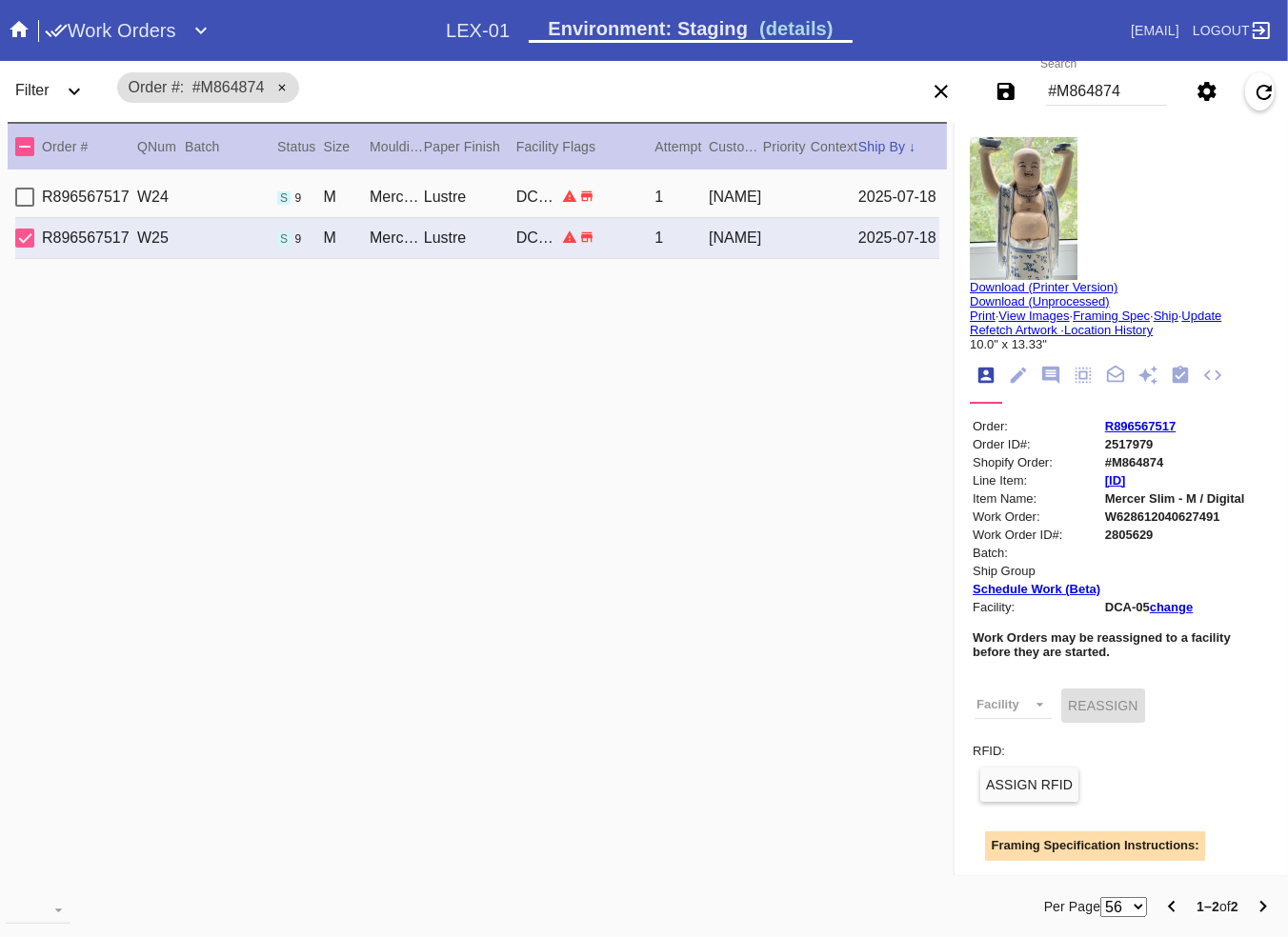 click on "#M864874" at bounding box center (1106, 91) 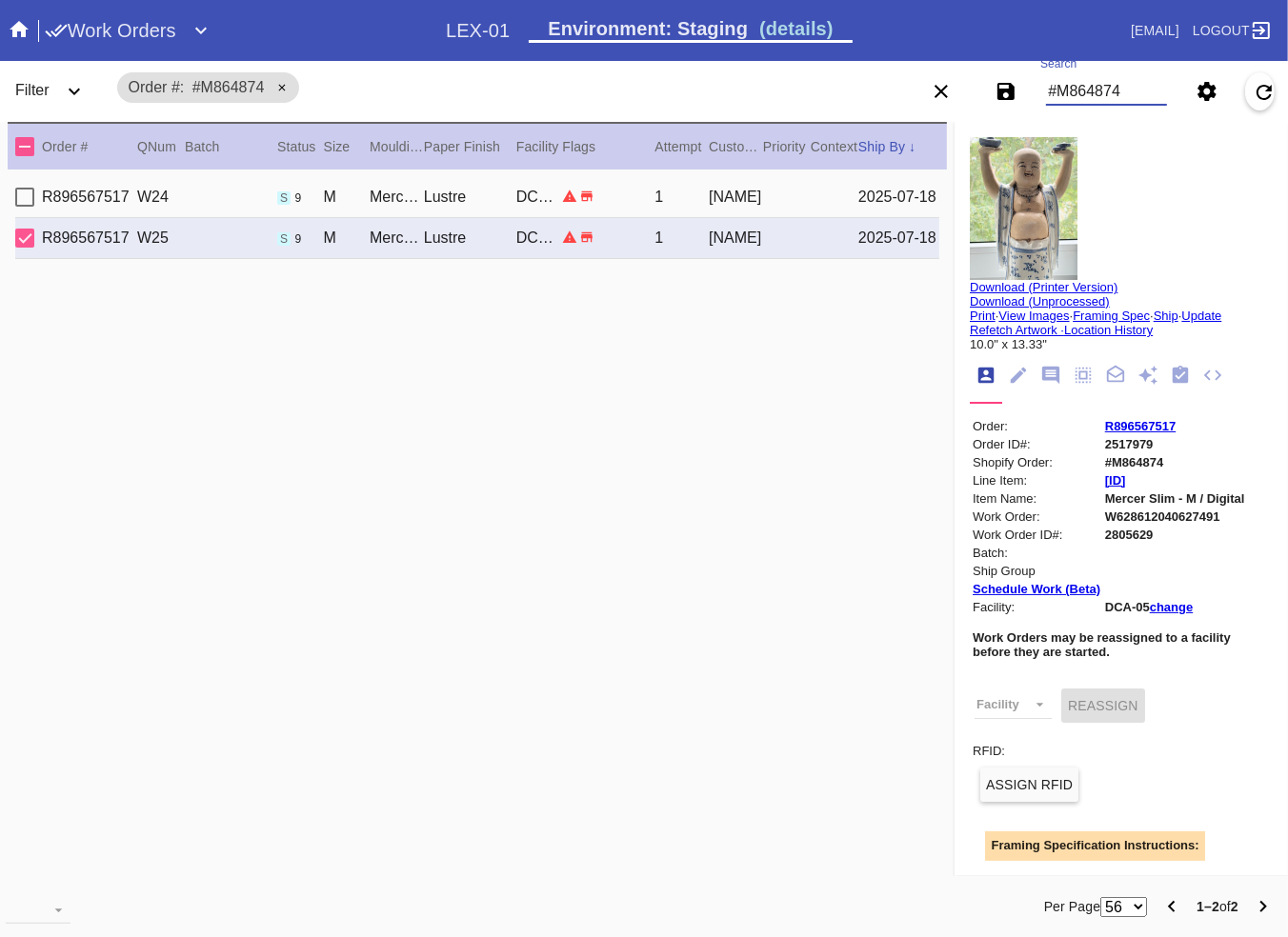 click on "#M864874" at bounding box center (1106, 91) 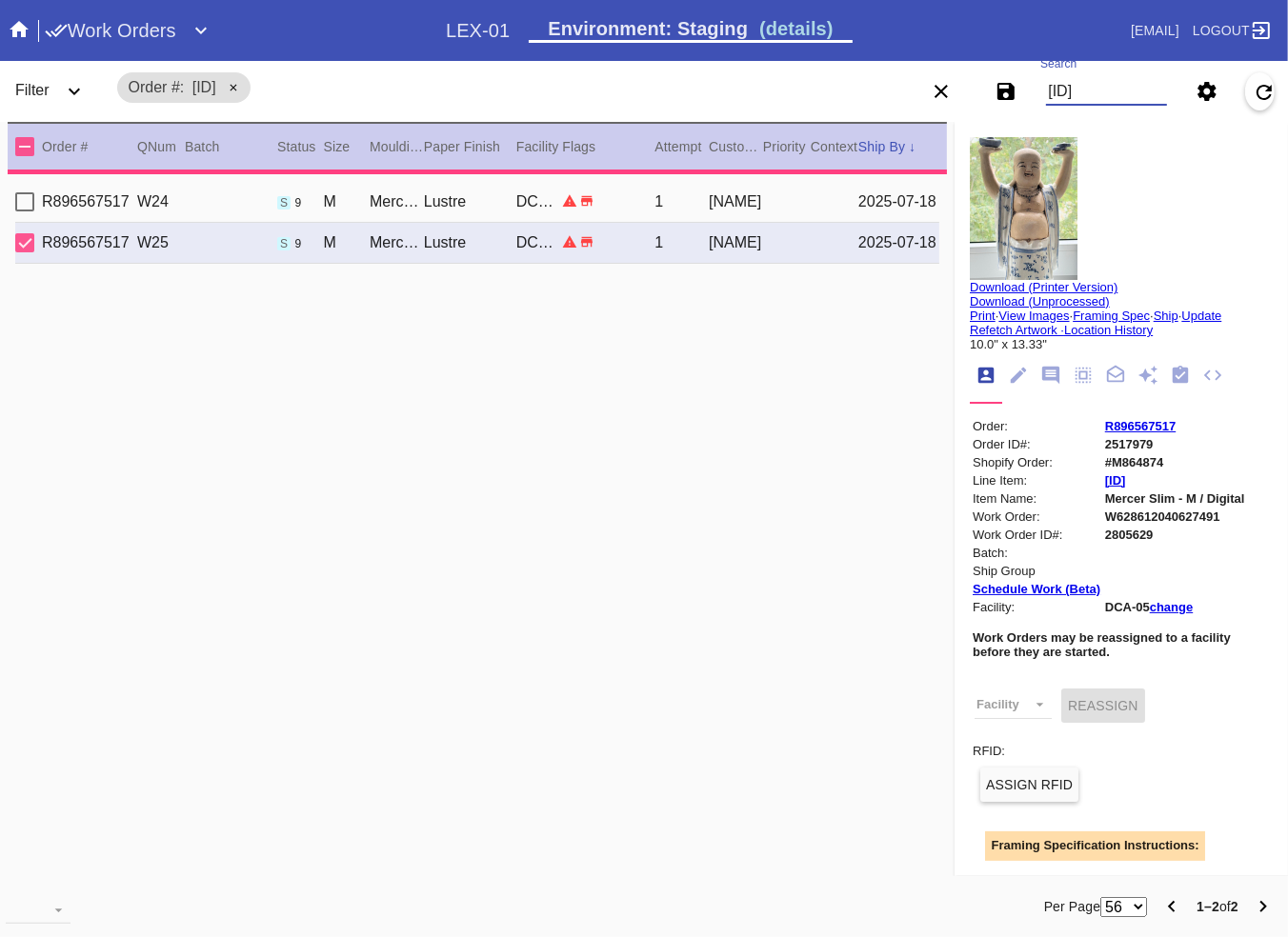 type on "[ID]" 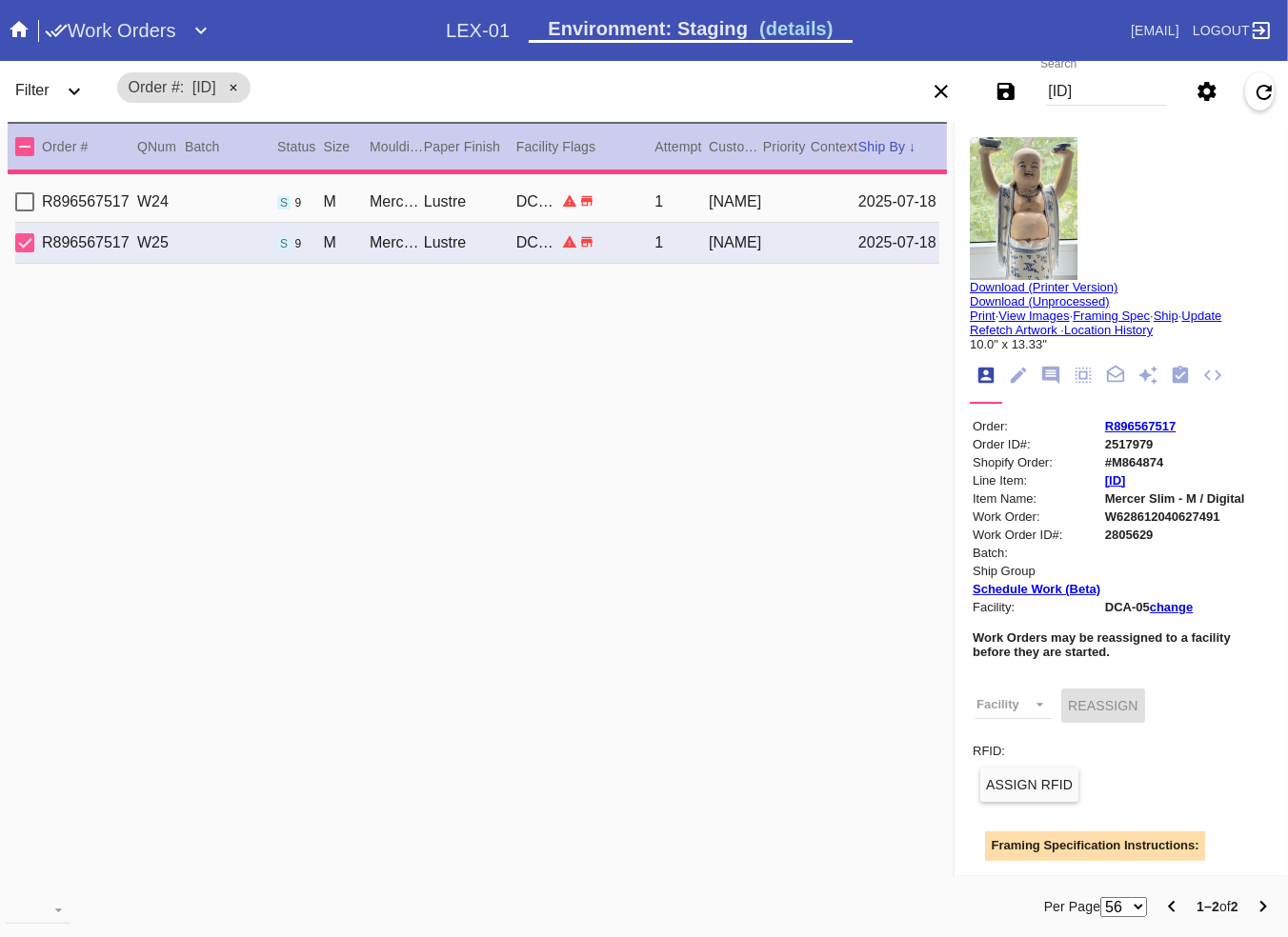 type 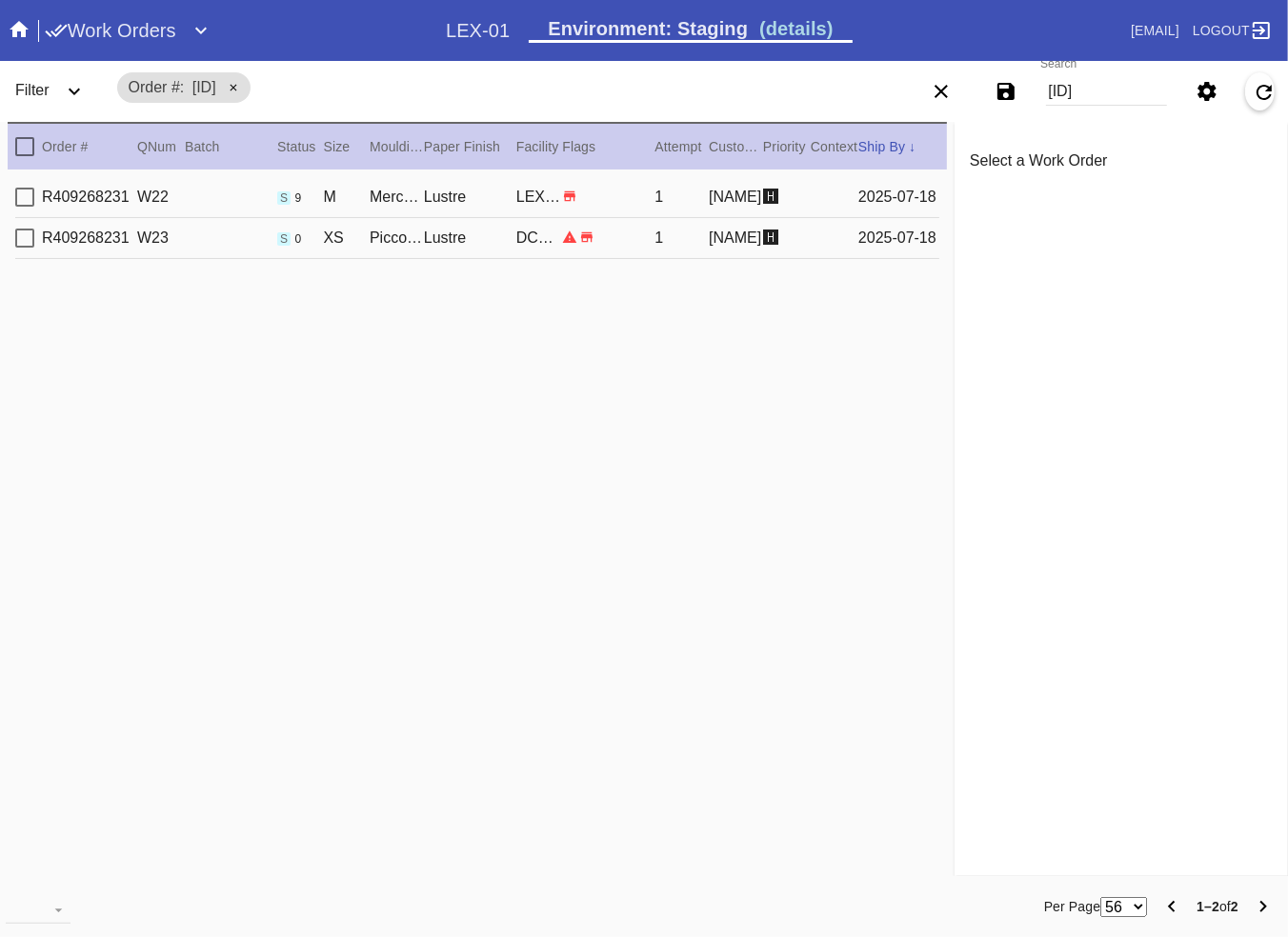 click on "1" at bounding box center (681, 197) 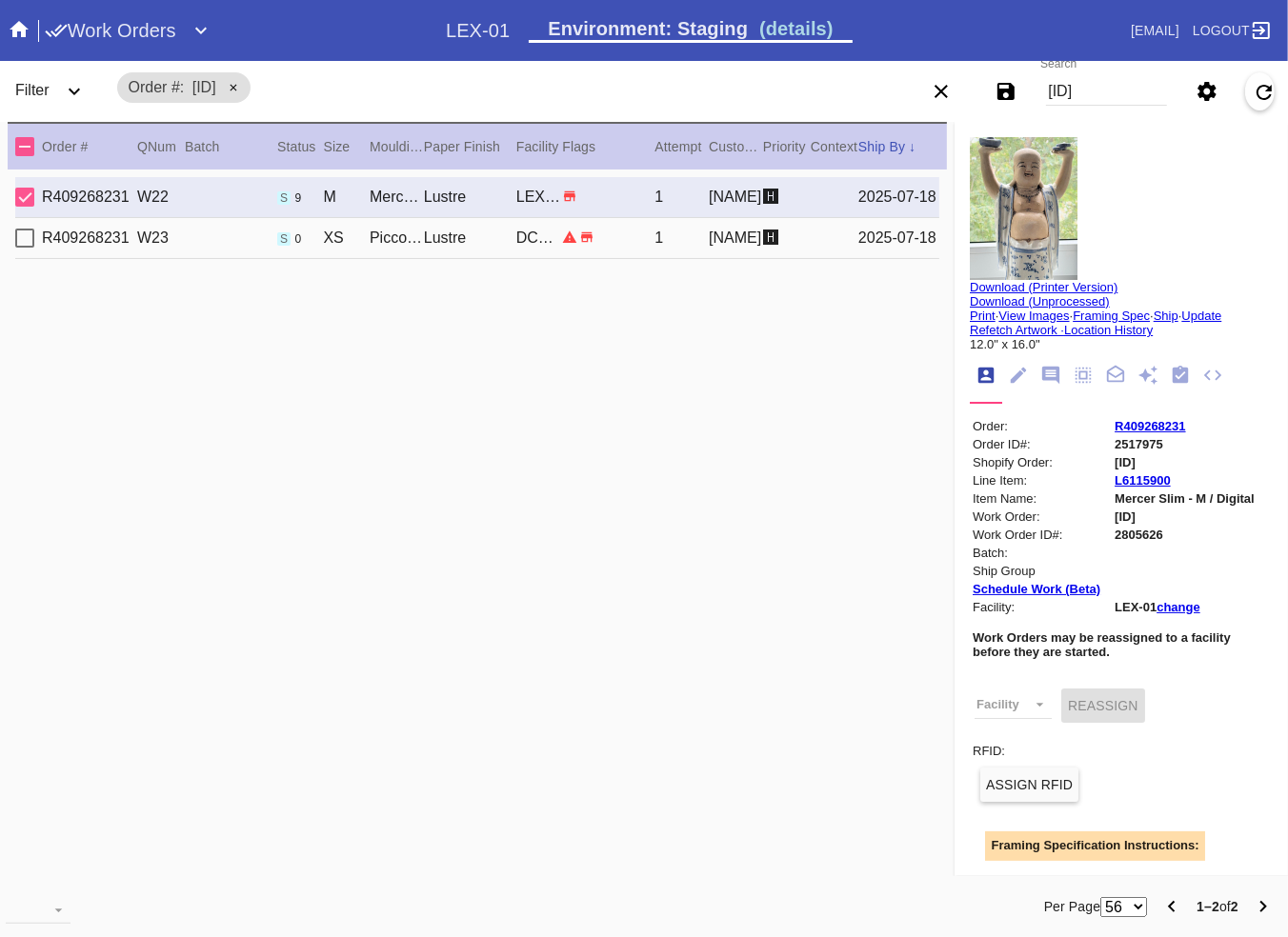click on "2517975" at bounding box center (1192, 444) 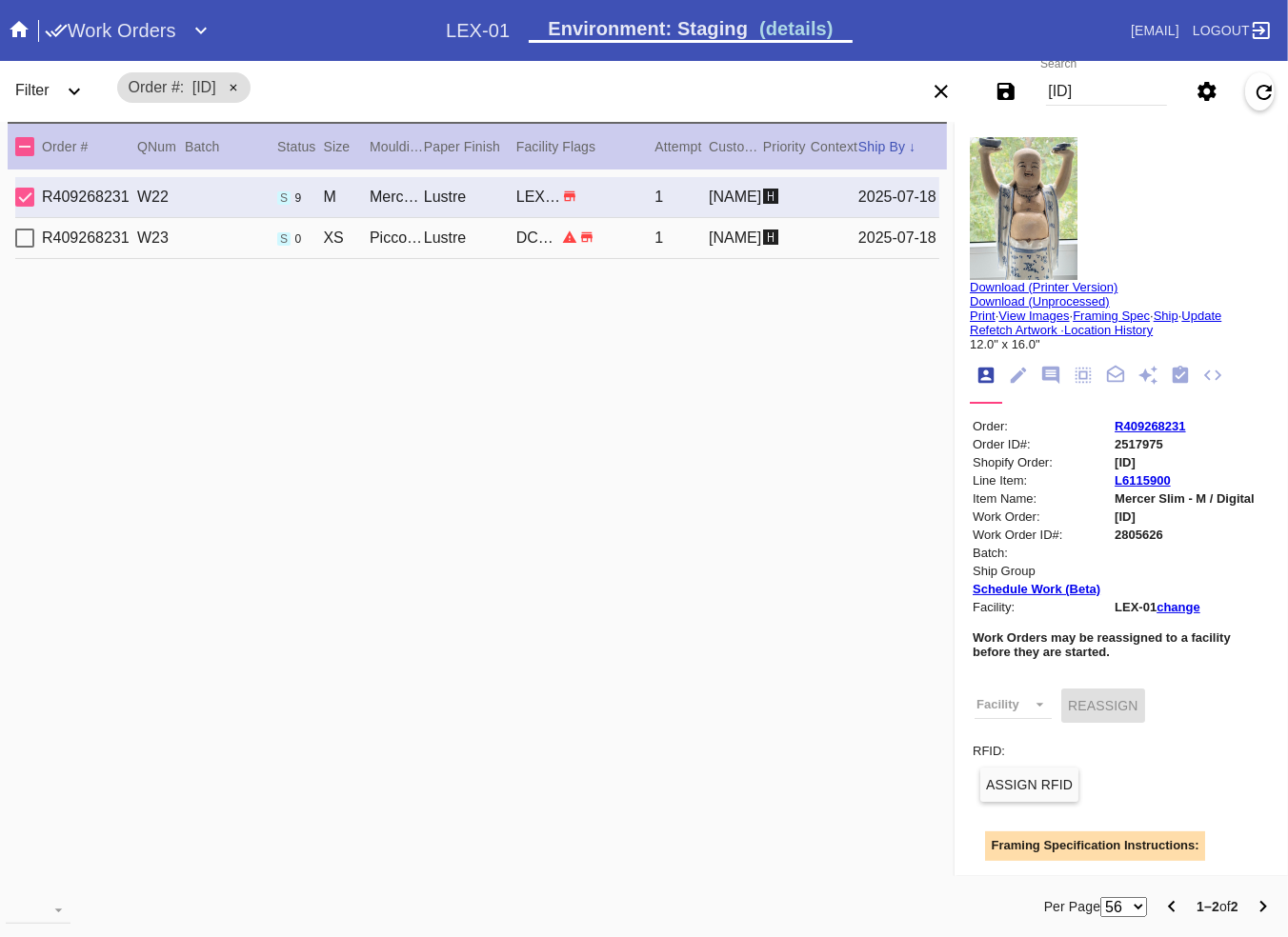 click on "[ID]" at bounding box center [1106, 91] 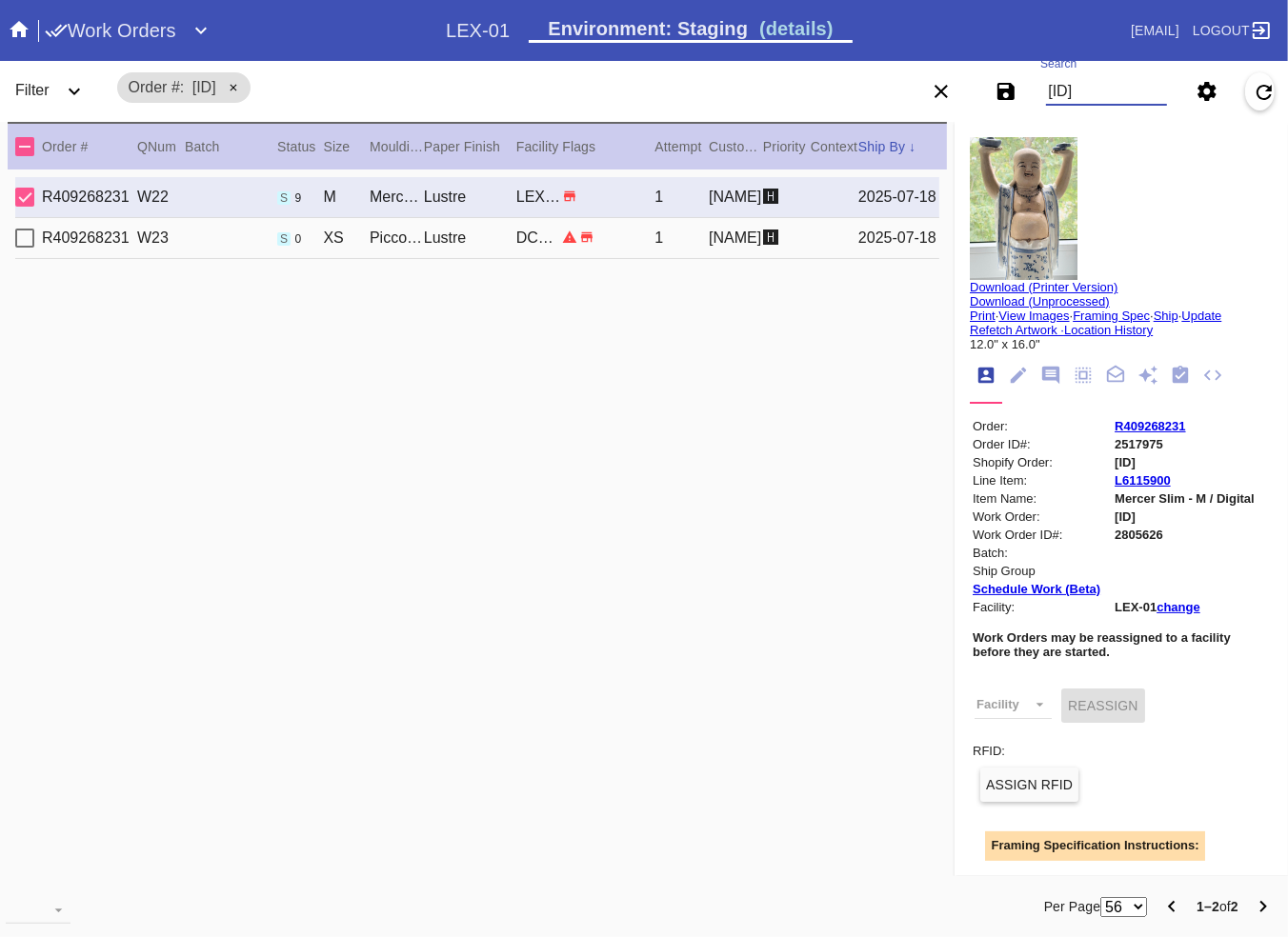 click on "[ID]" at bounding box center [1106, 91] 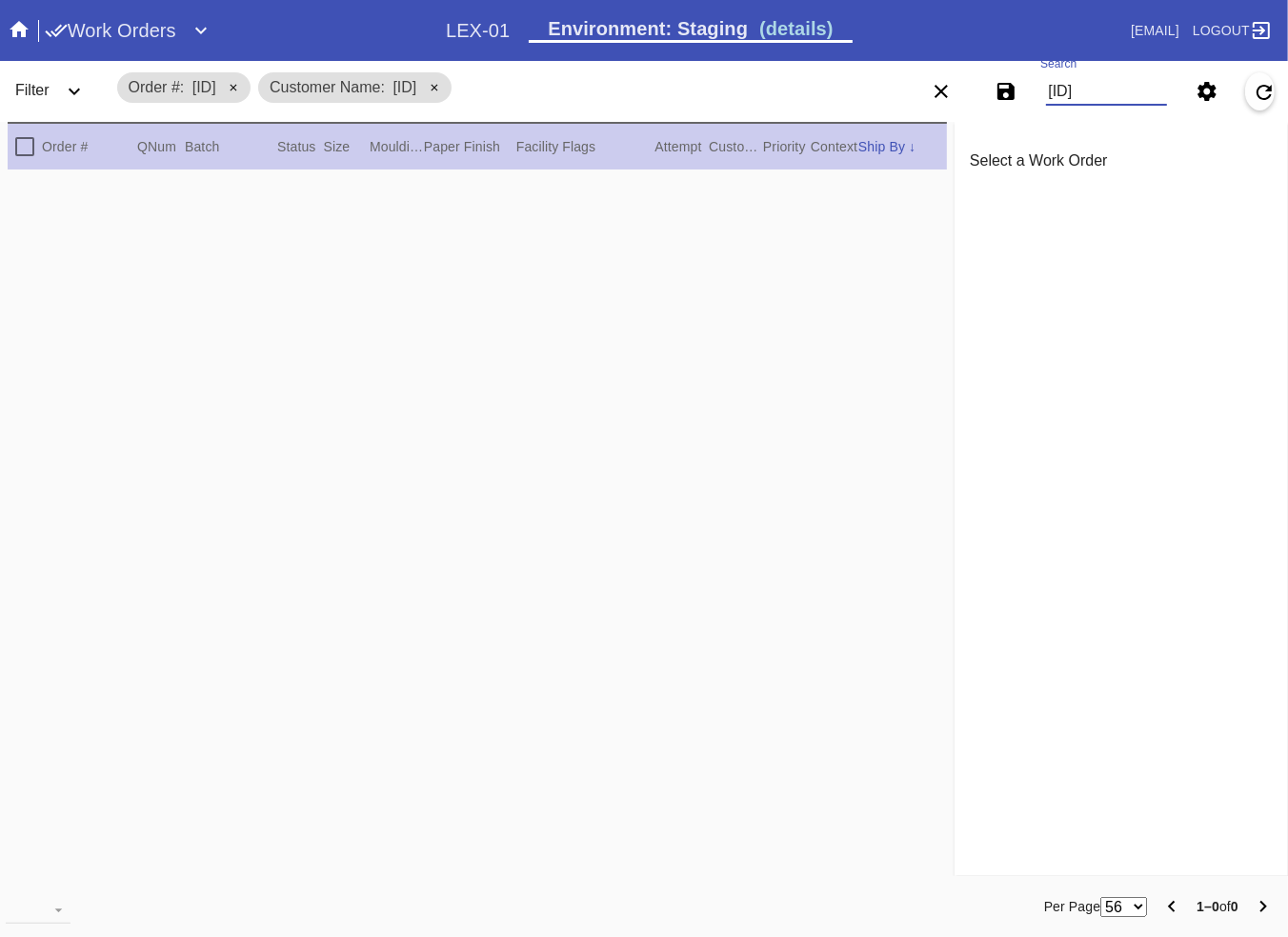 type on "#M864953" 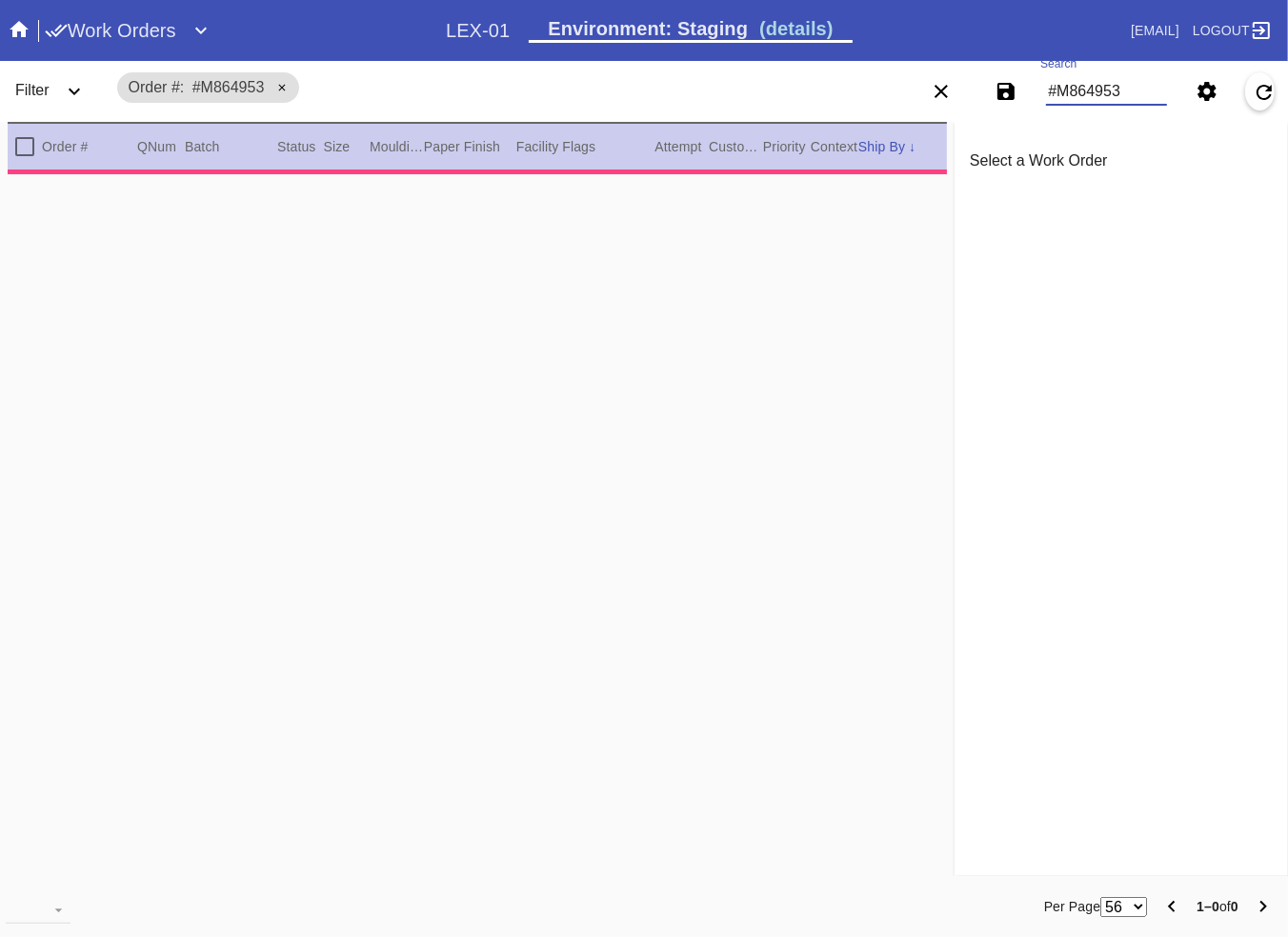 type on "2.5" 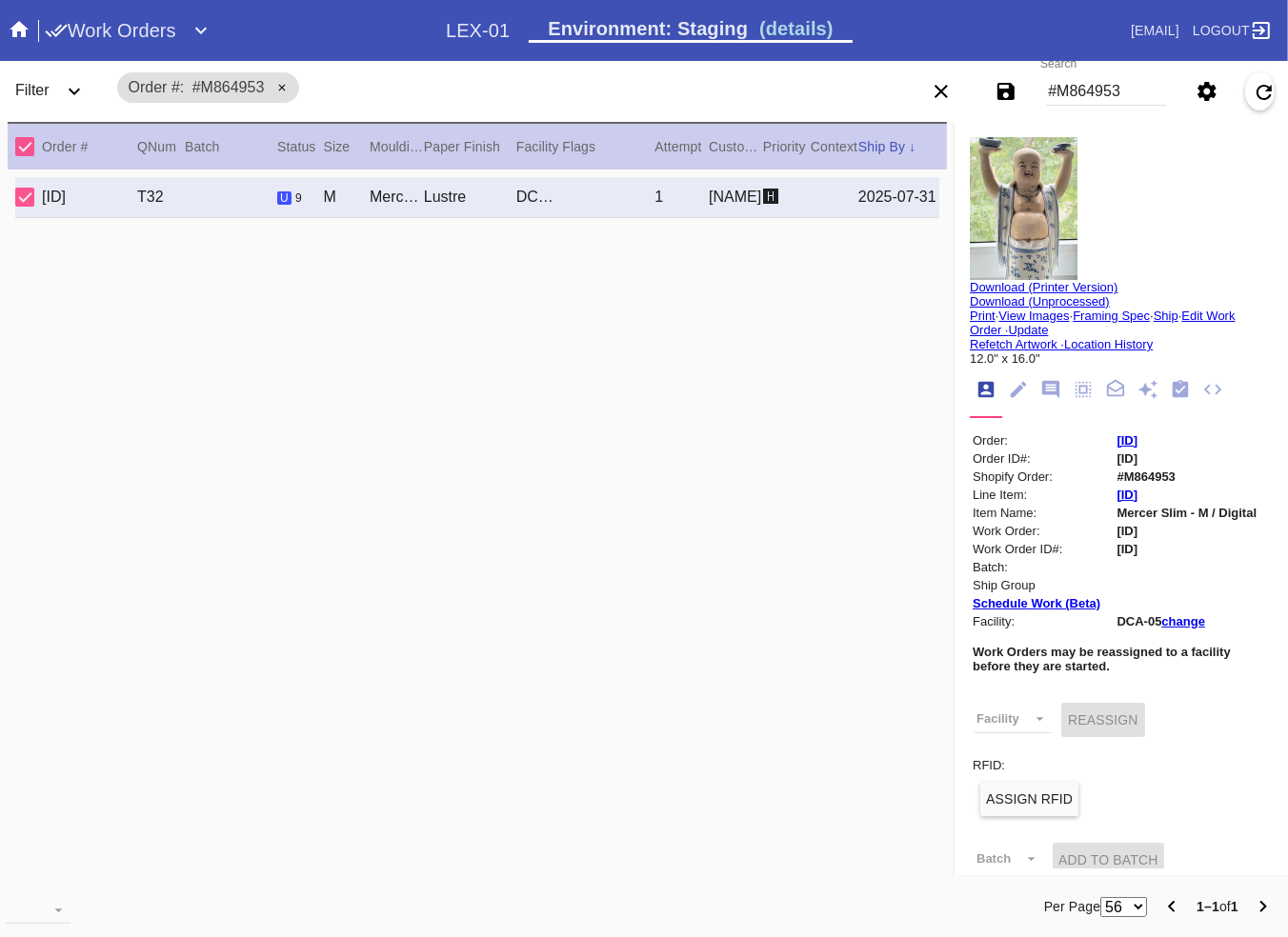 click on "[ID]" at bounding box center (1127, 440) 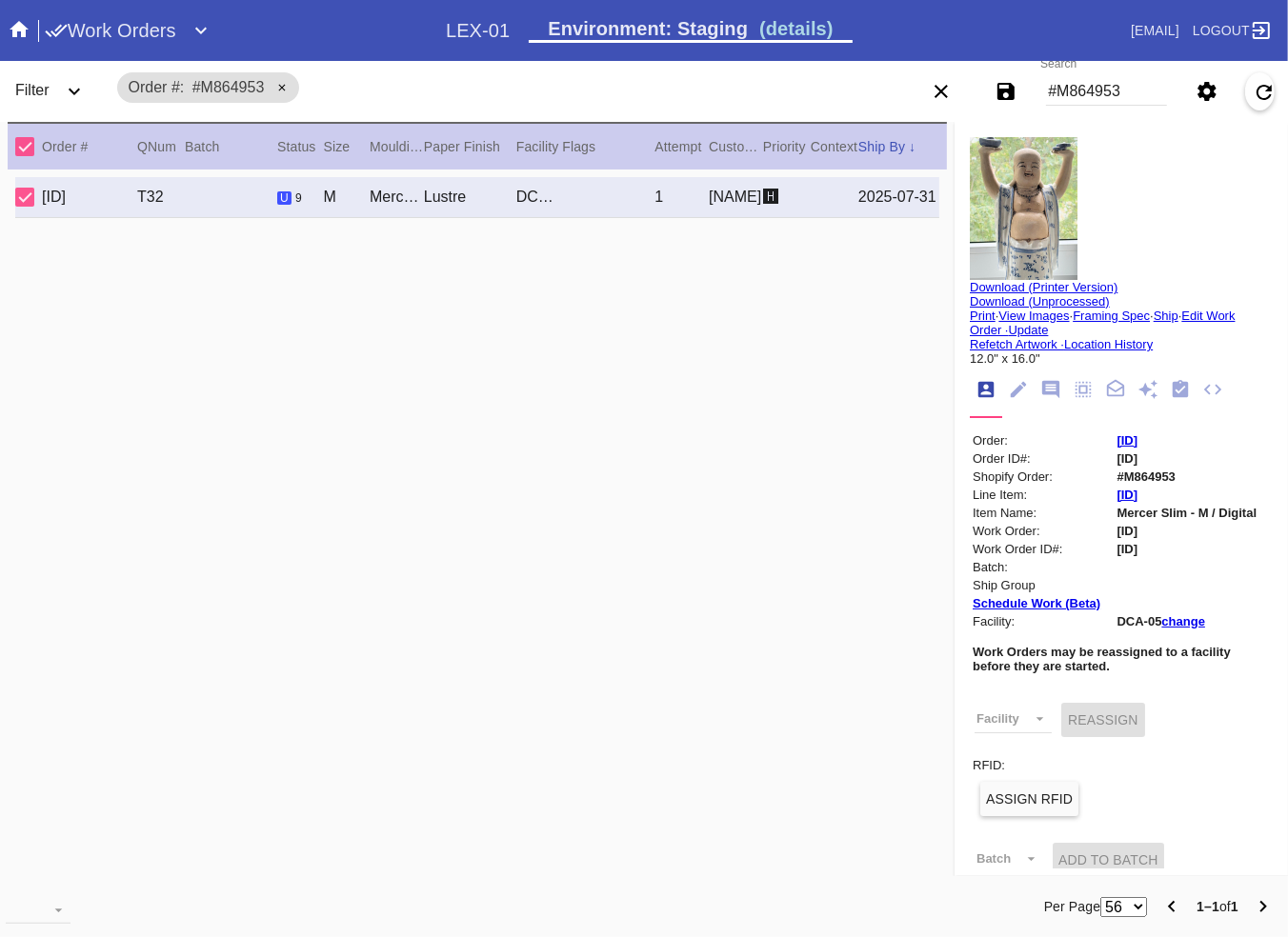 click on "#M864953" at bounding box center (1106, 91) 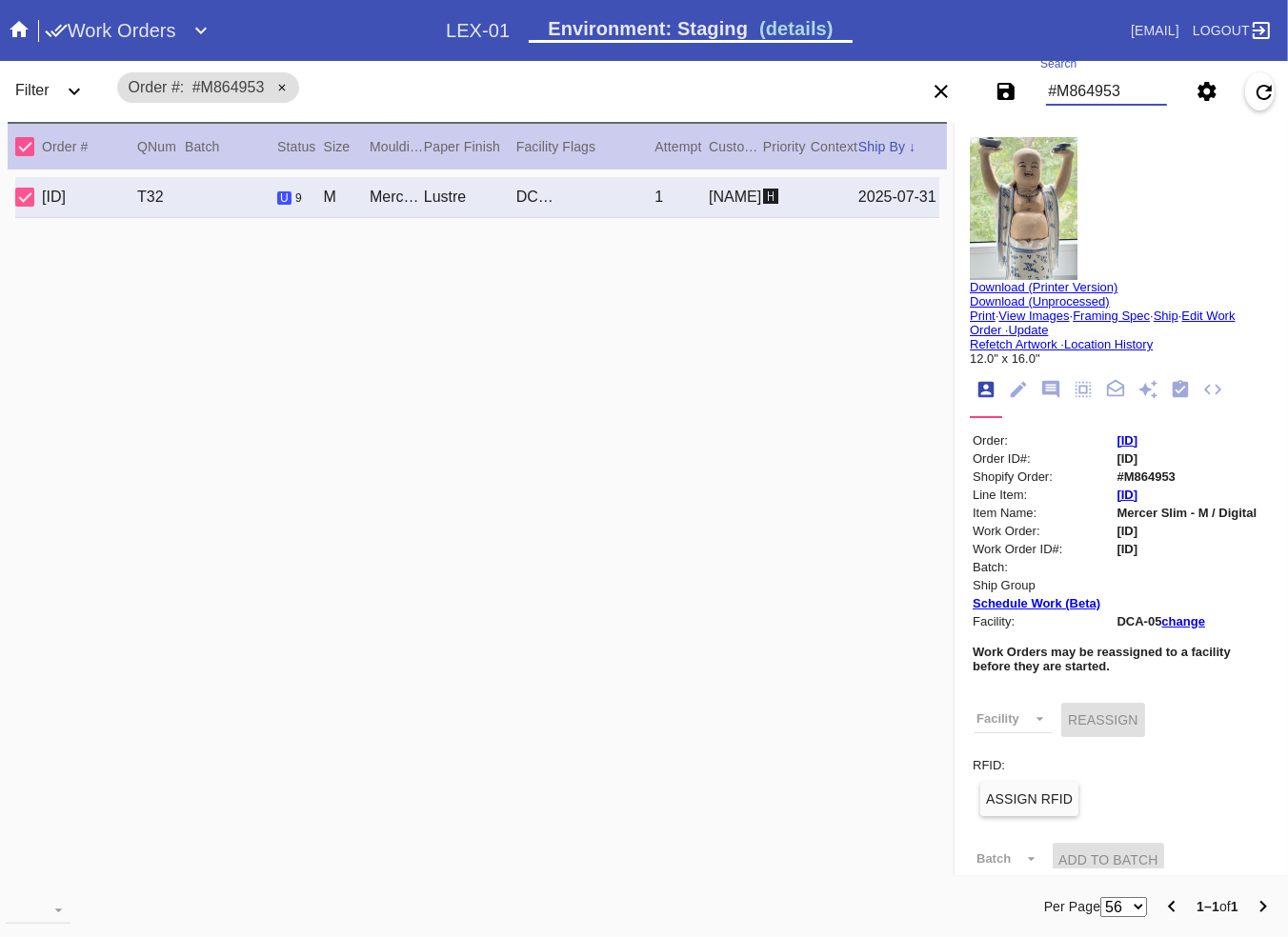 click on "#M864953" at bounding box center [1106, 91] 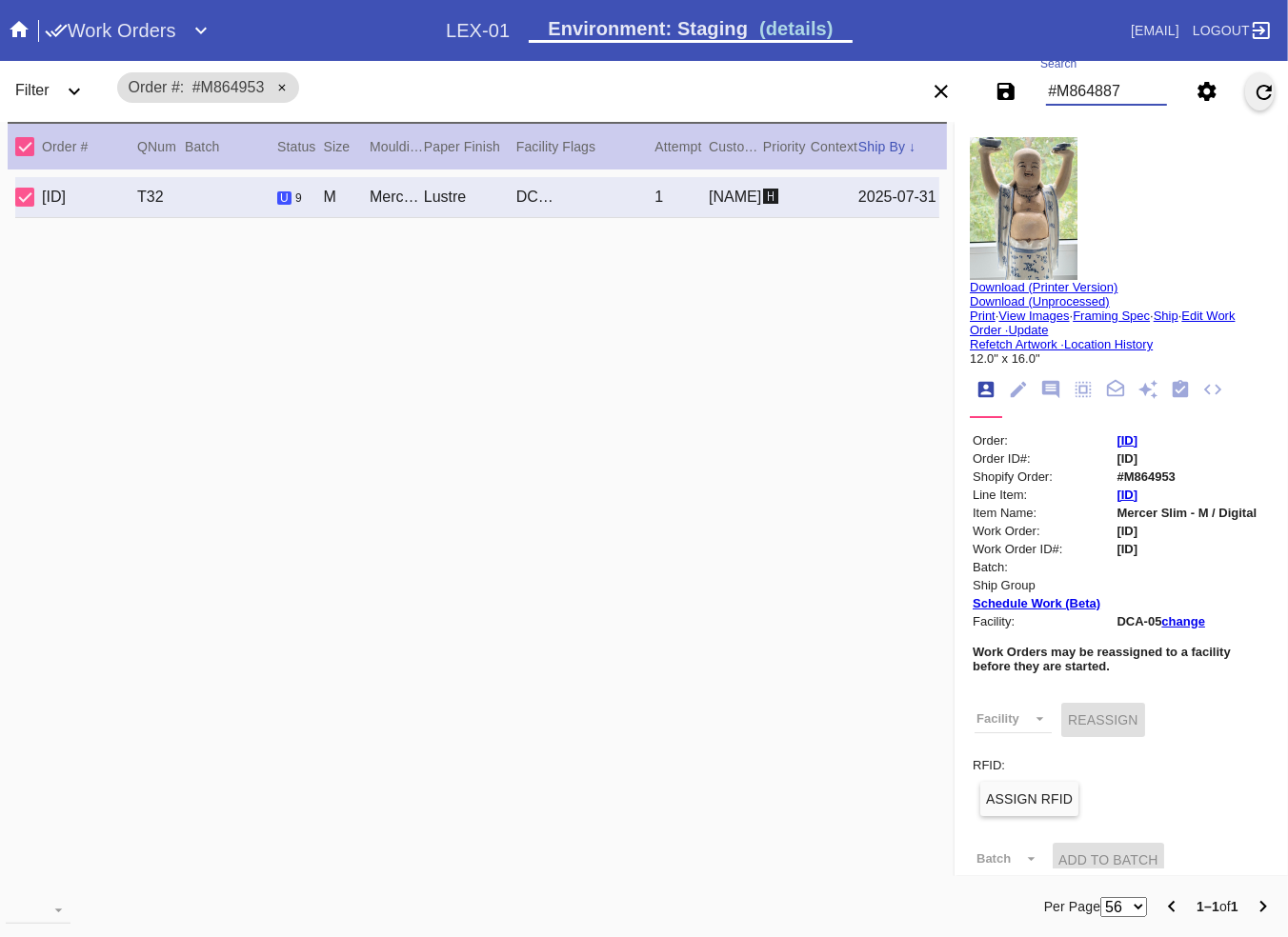 type on "#M864887" 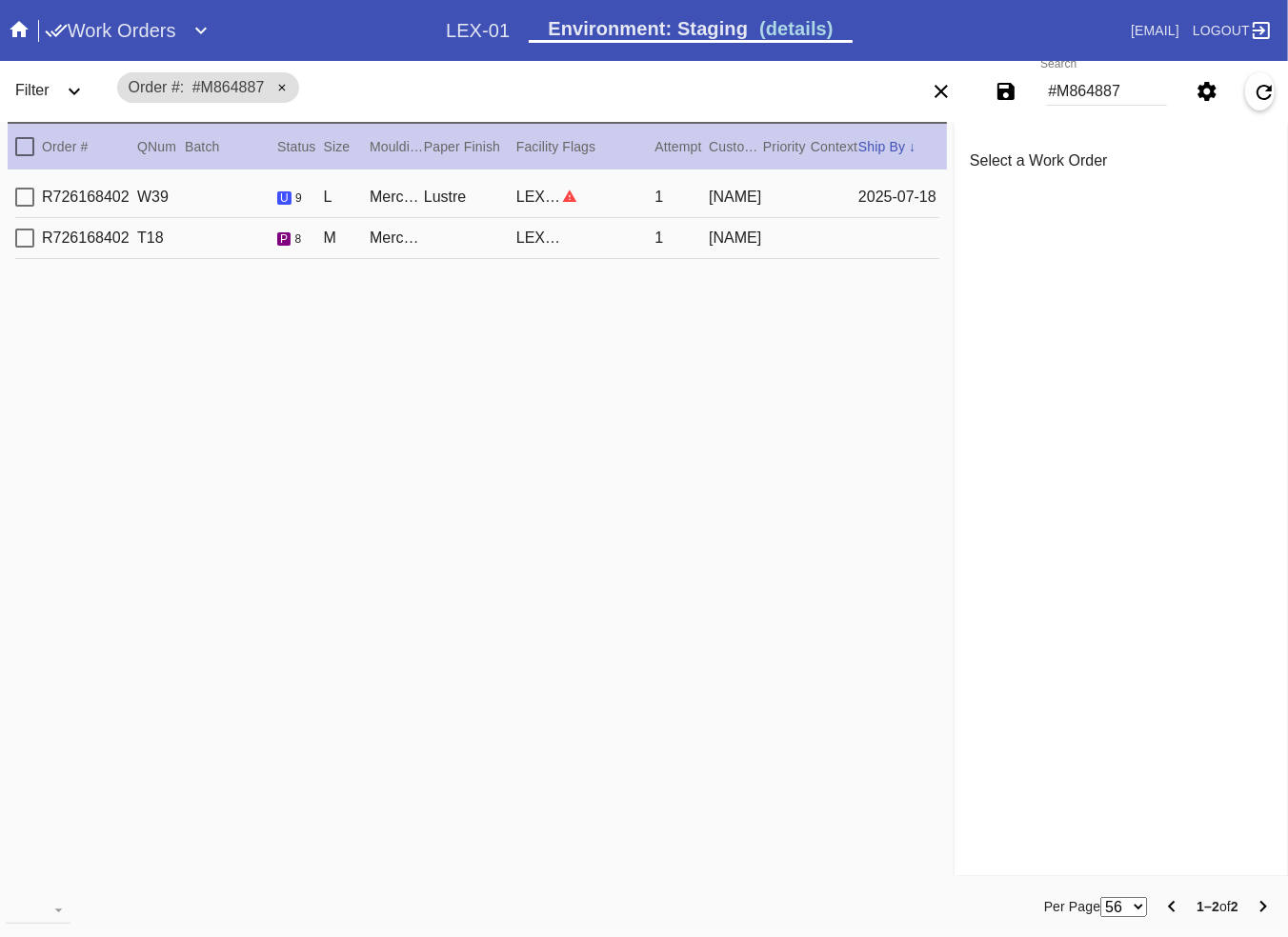 click on "[ID] W39 u 9 L Mercer Slim / Dove White Lustre LEX-01 1 [NAME] [DATE]" at bounding box center (477, 197) 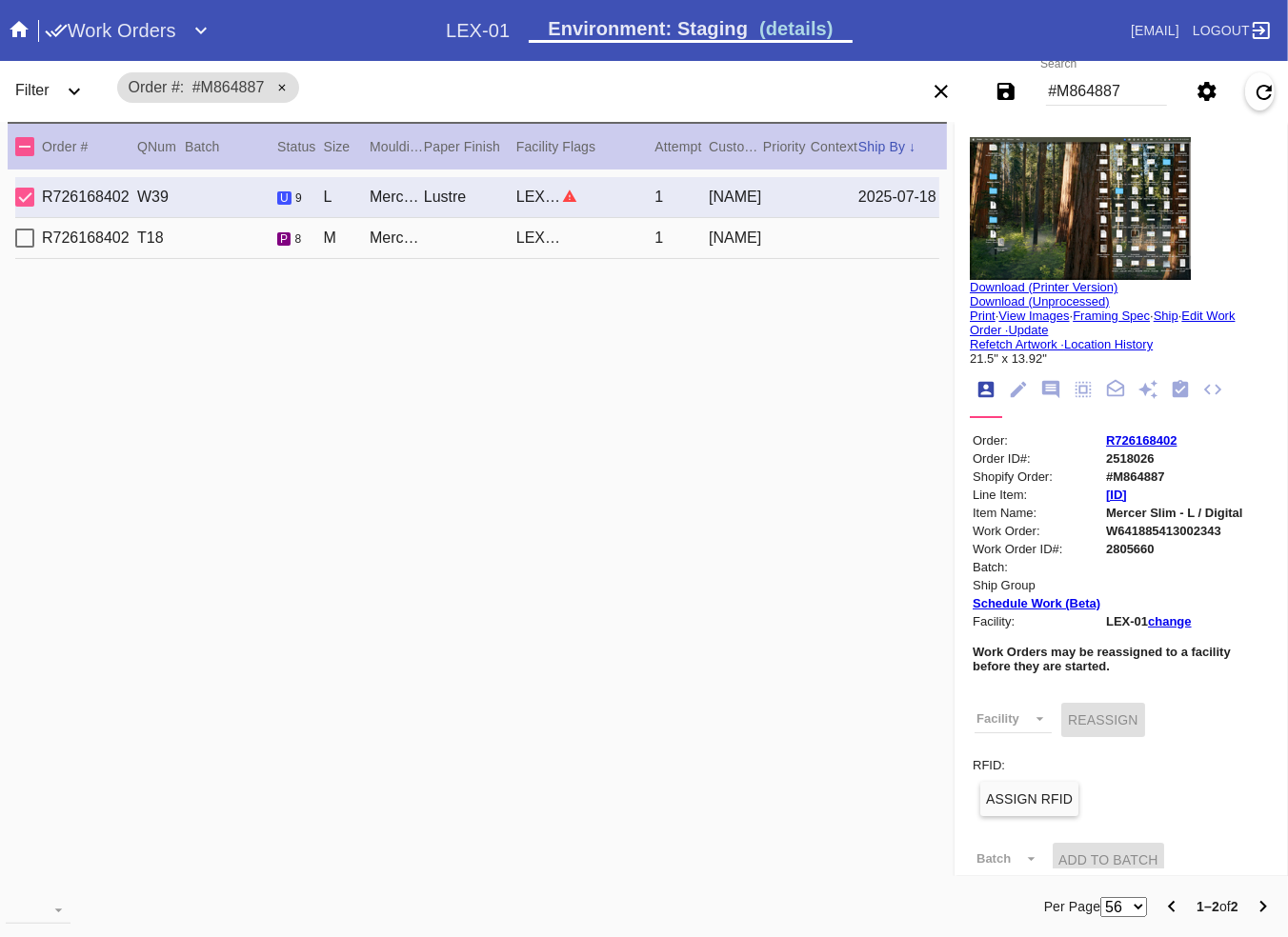 click on "R726168402" at bounding box center [1141, 440] 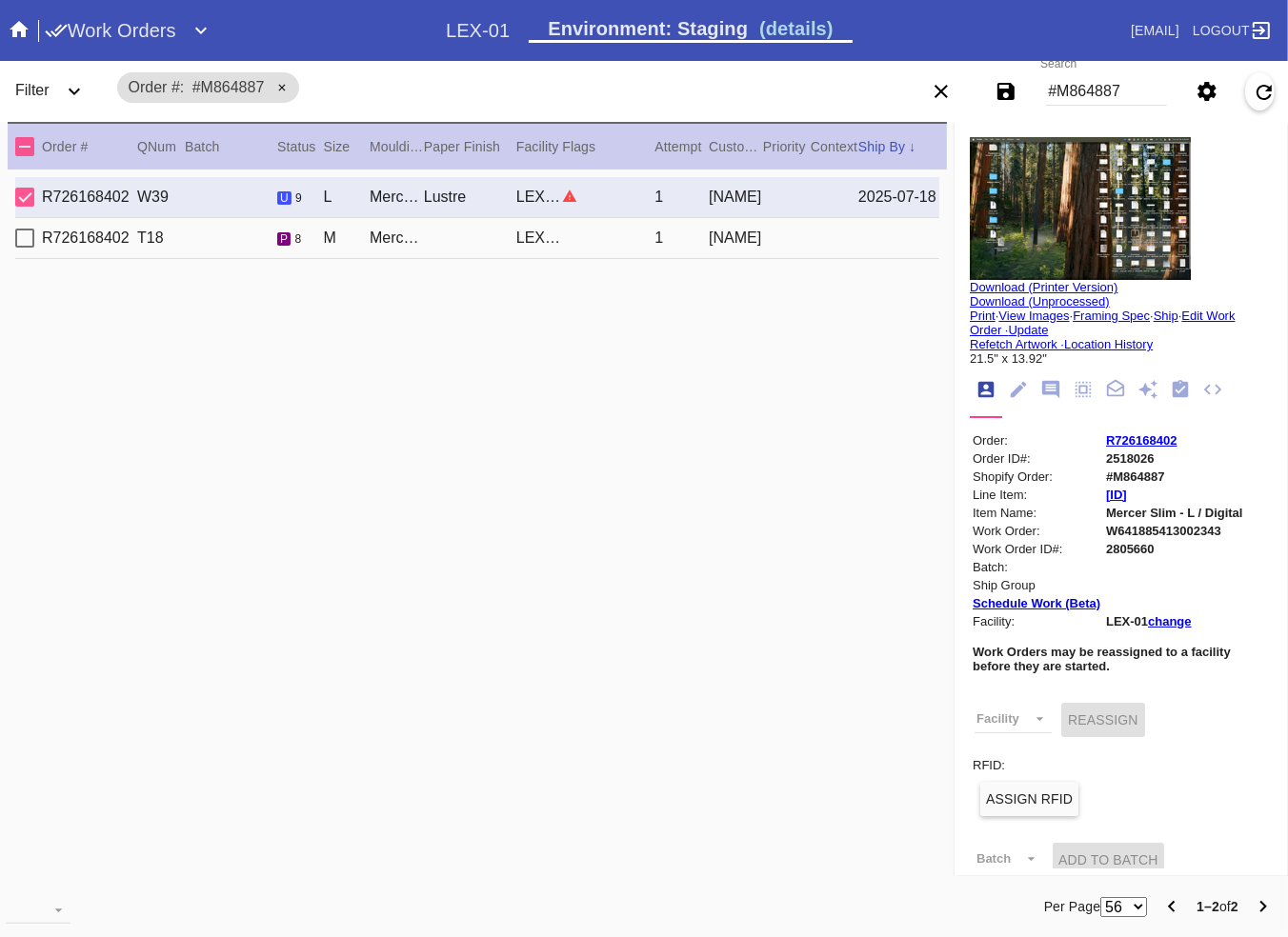 click on "#M864887" at bounding box center [1106, 91] 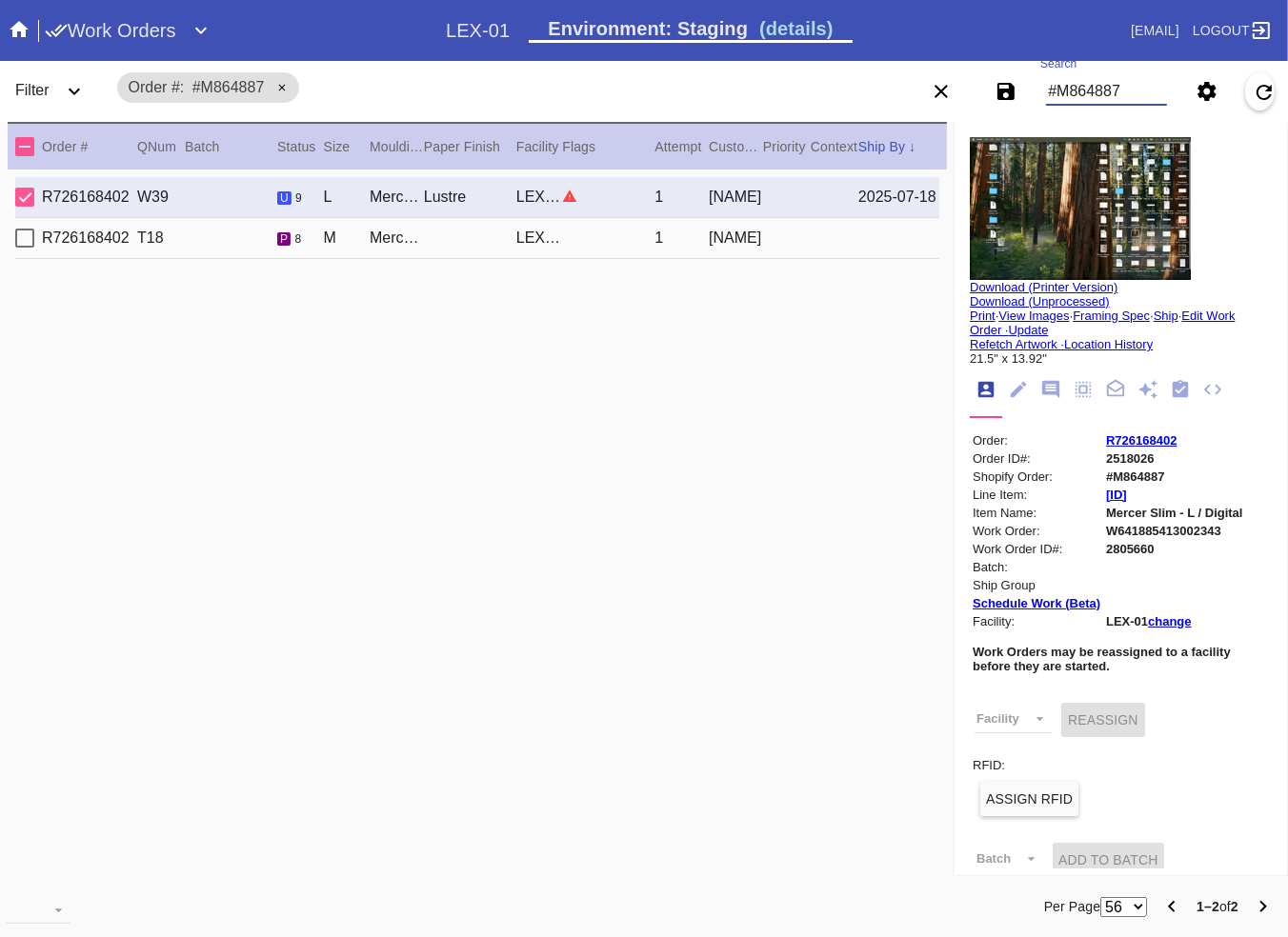 click on "#M864887" at bounding box center [1106, 91] 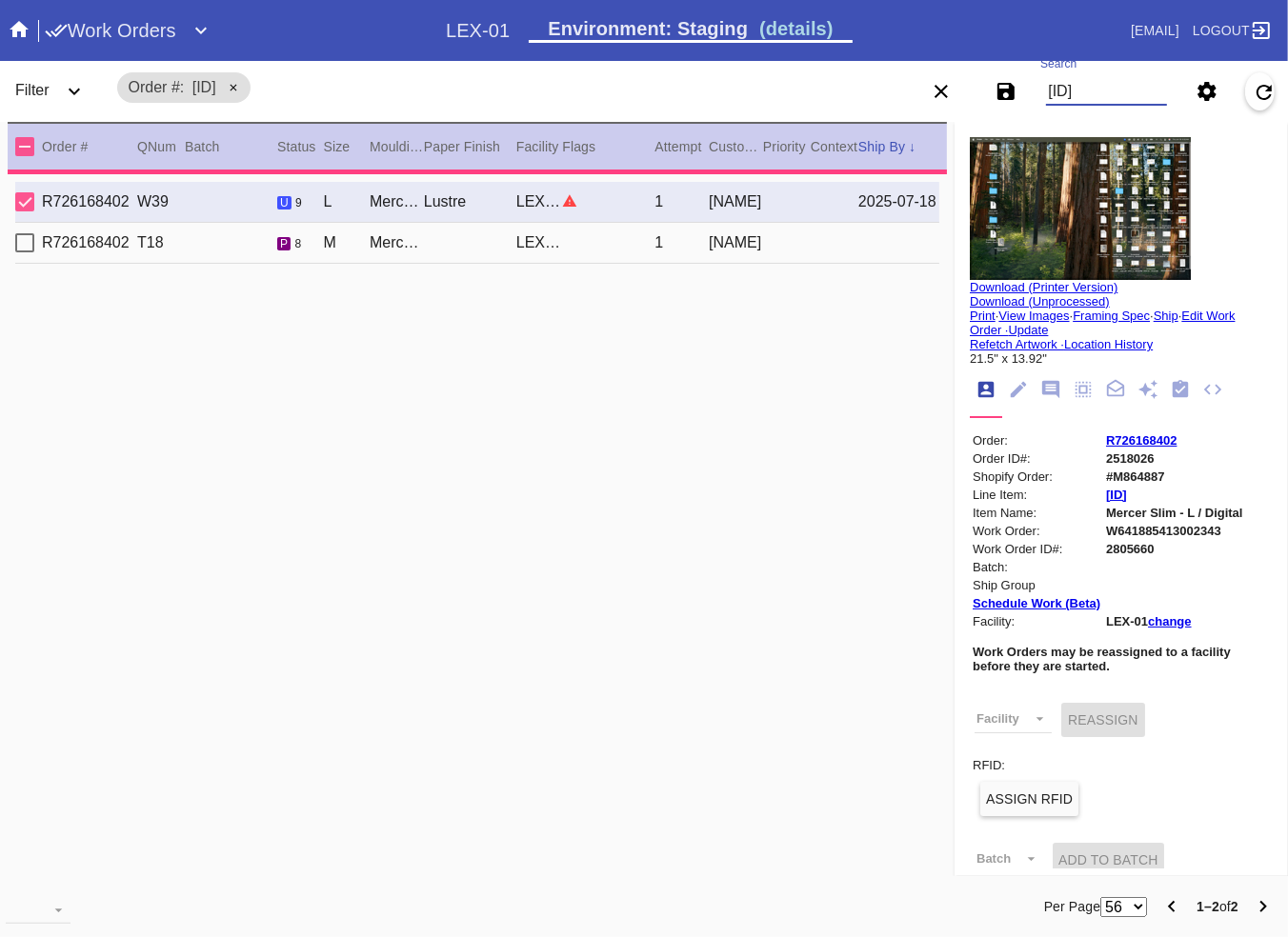 type 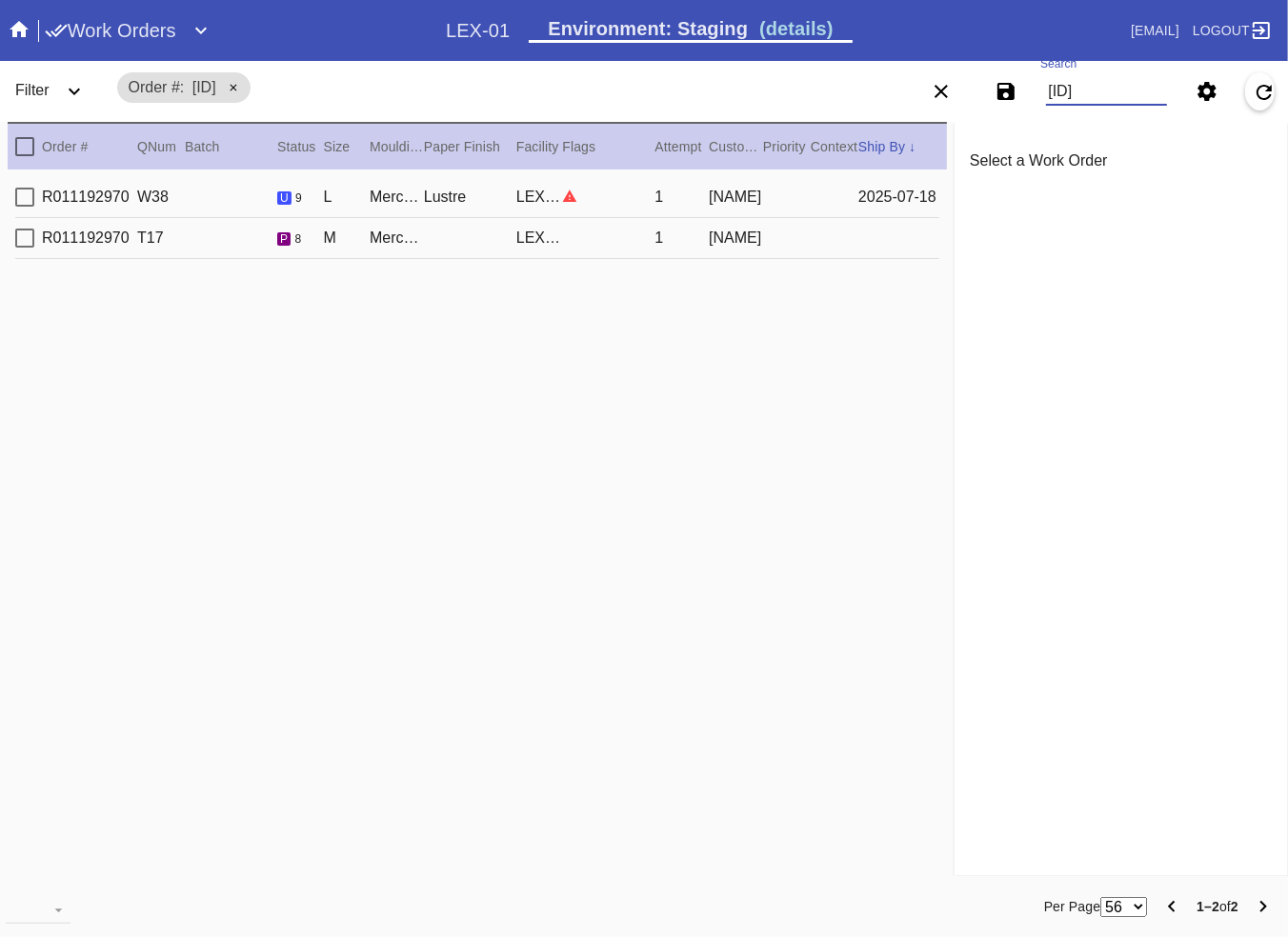 type on "[ID]" 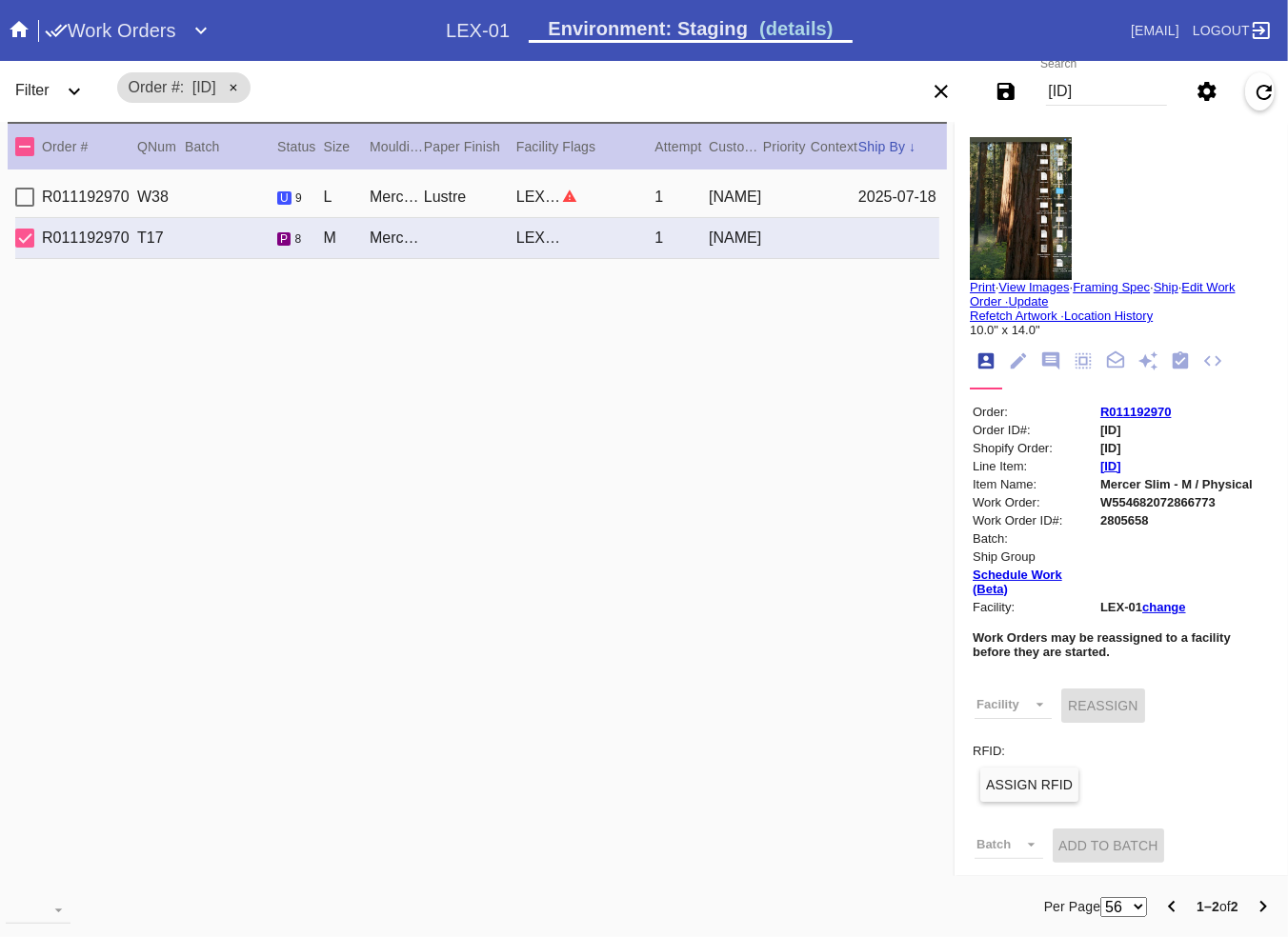 click on "R011192970" at bounding box center [1136, 411] 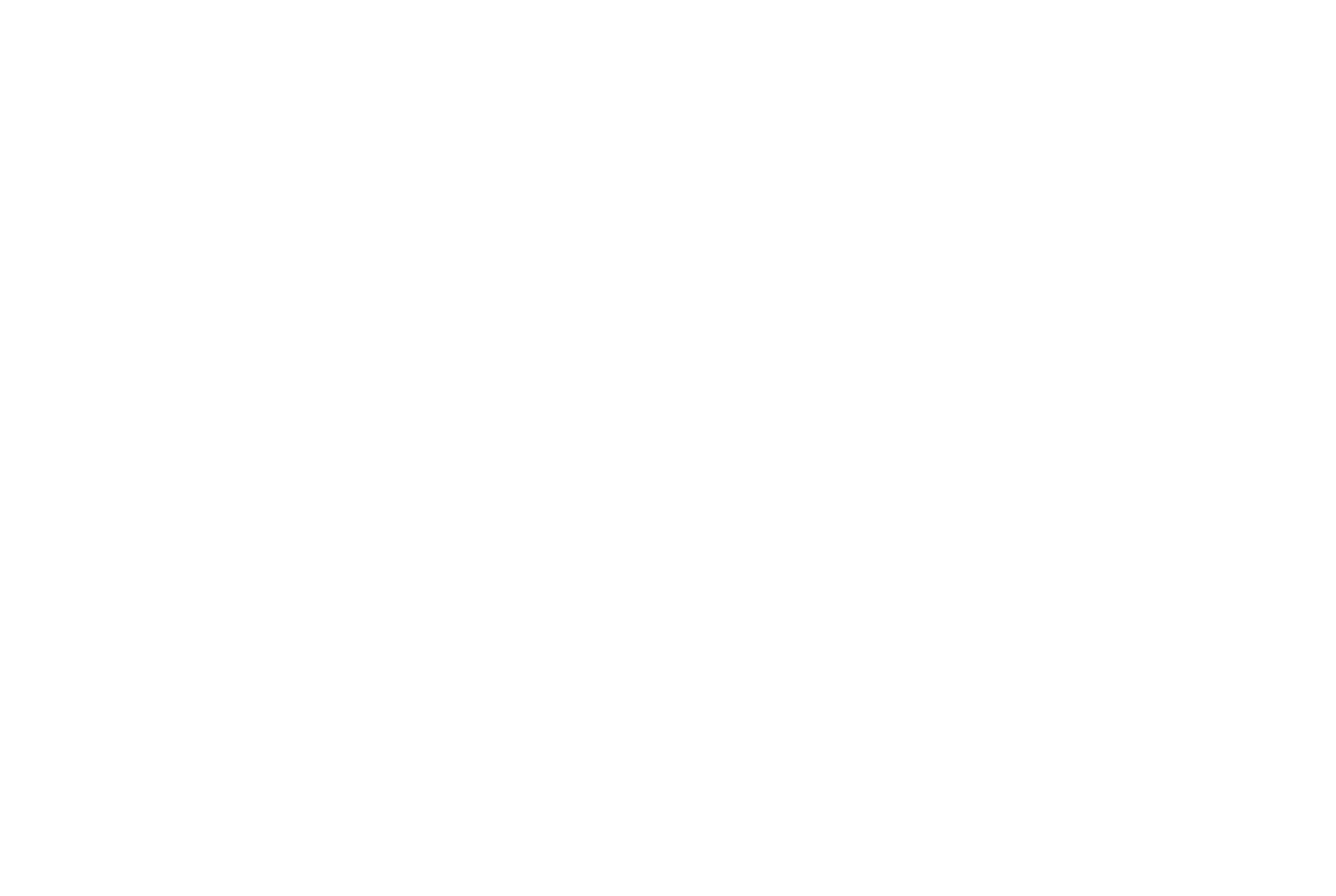 scroll, scrollTop: 0, scrollLeft: 0, axis: both 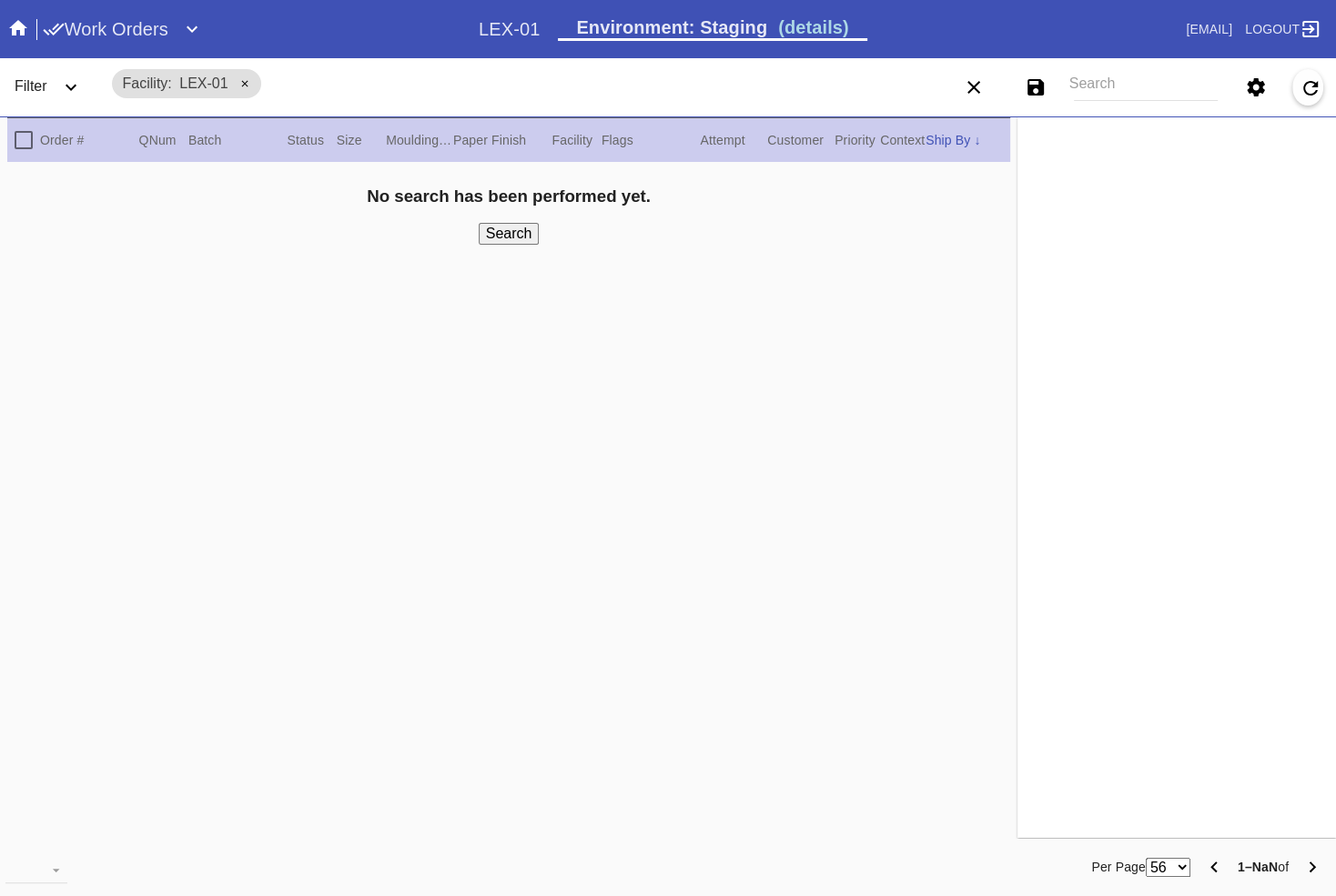 click on "Search" at bounding box center (1146, 87) 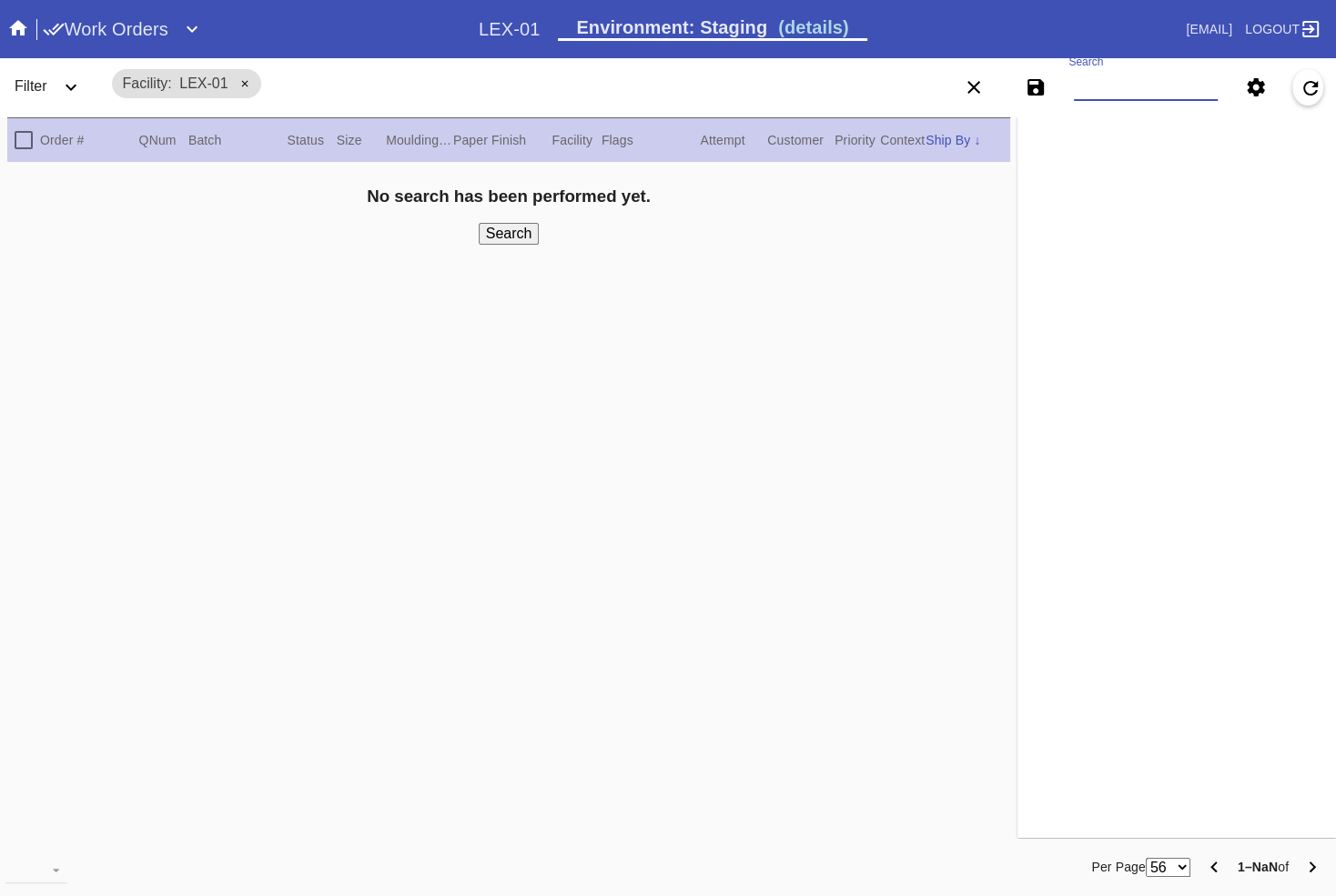 click on "Search" at bounding box center (1146, 87) 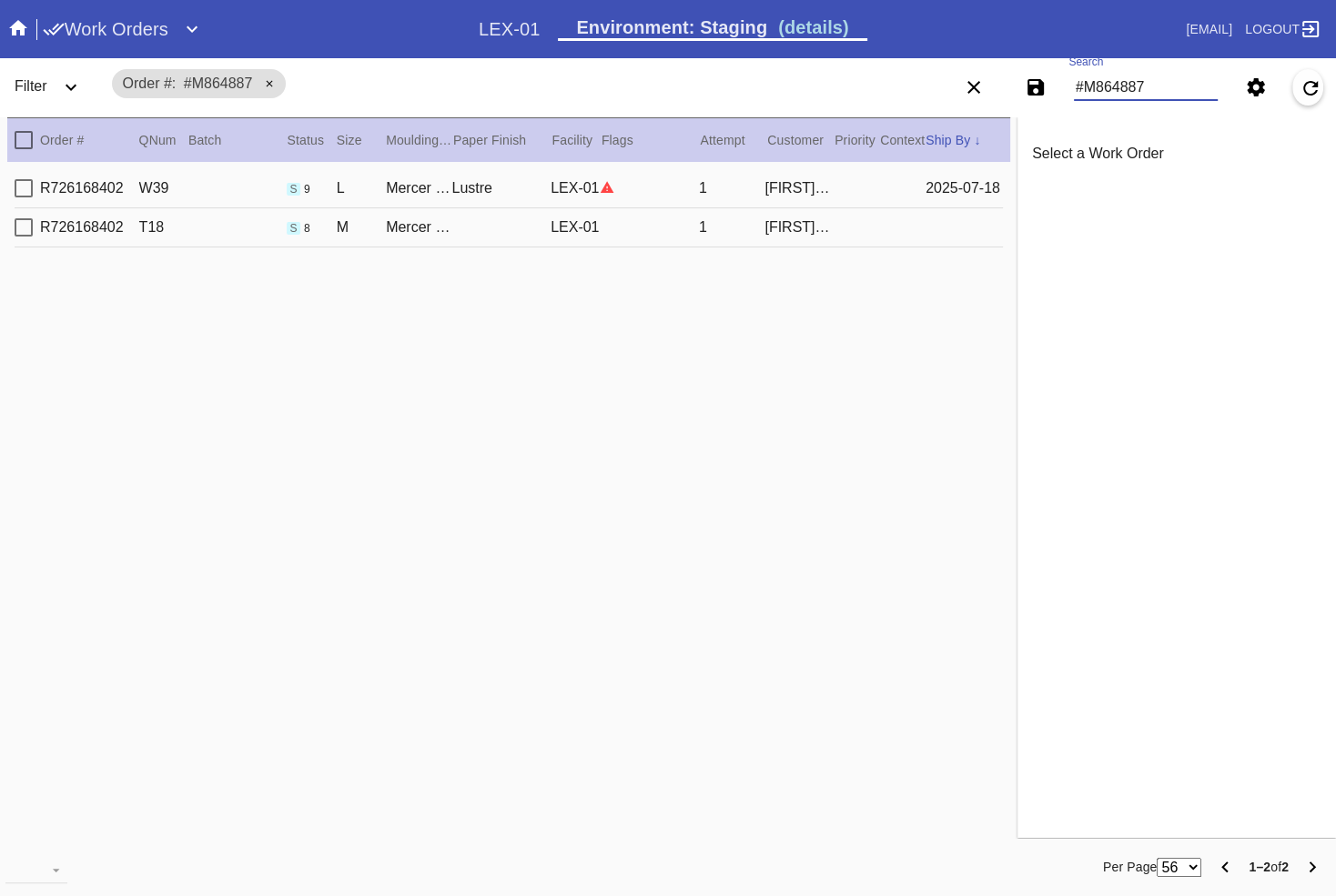 type on "#M864887" 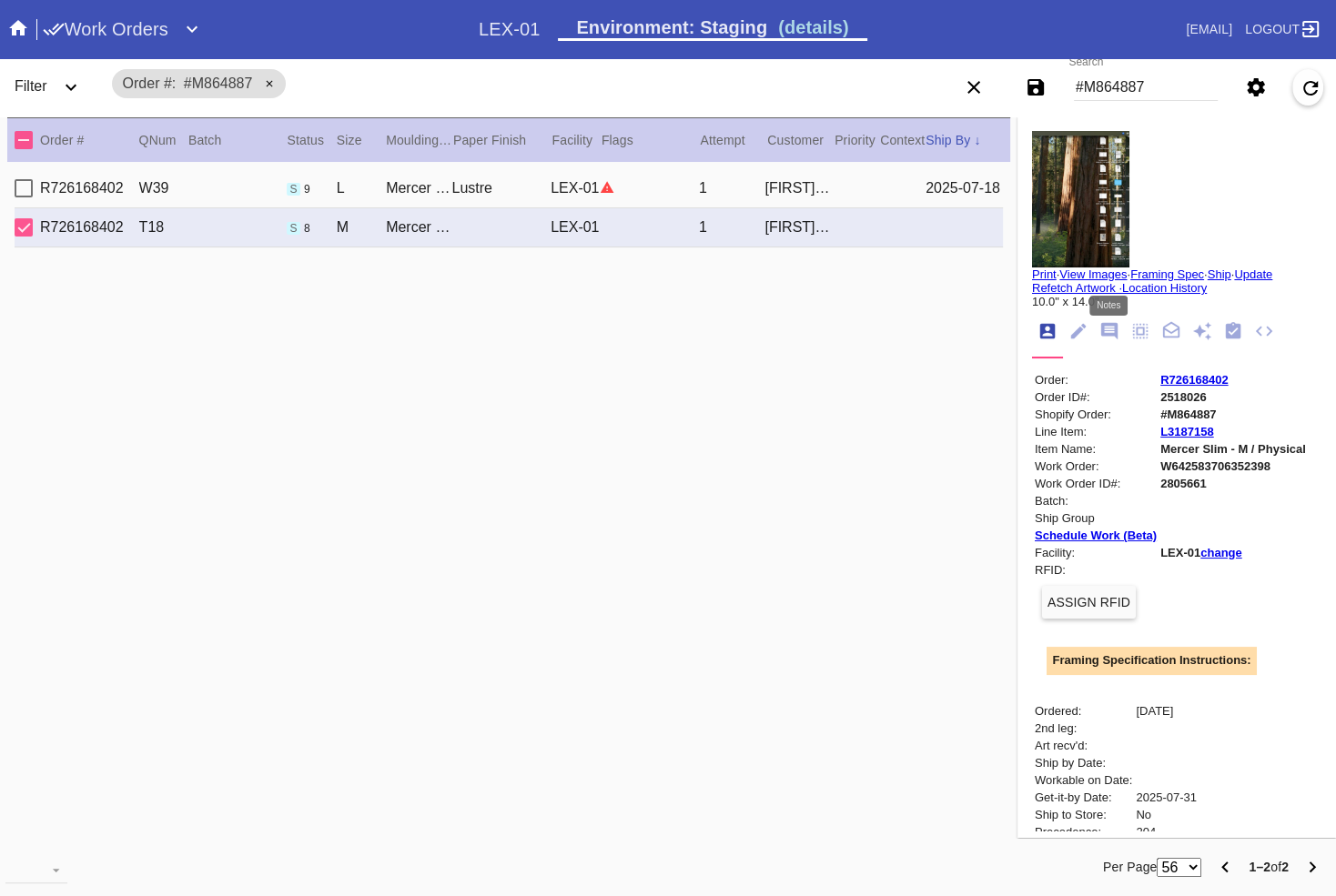 click 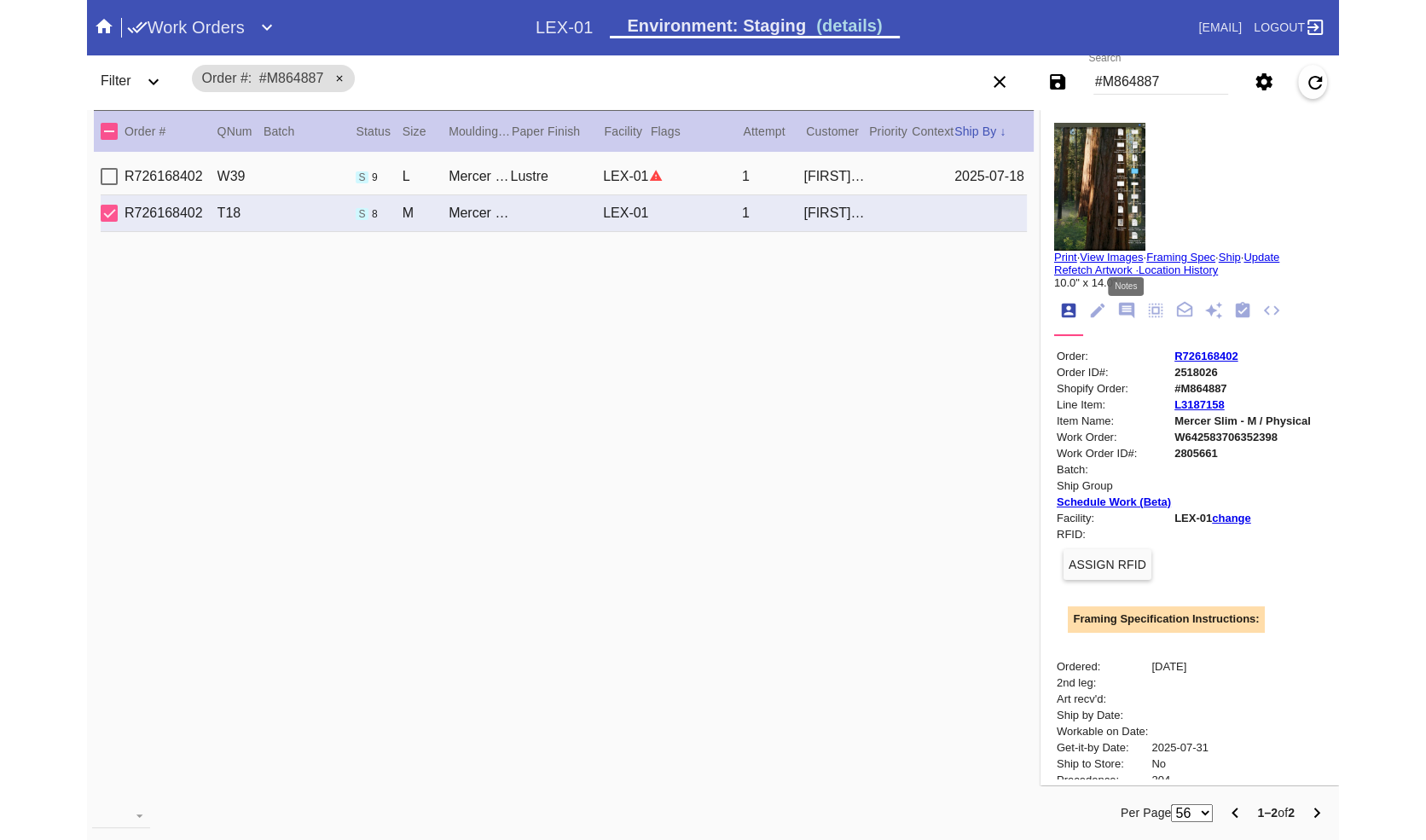 scroll, scrollTop: 105, scrollLeft: 0, axis: vertical 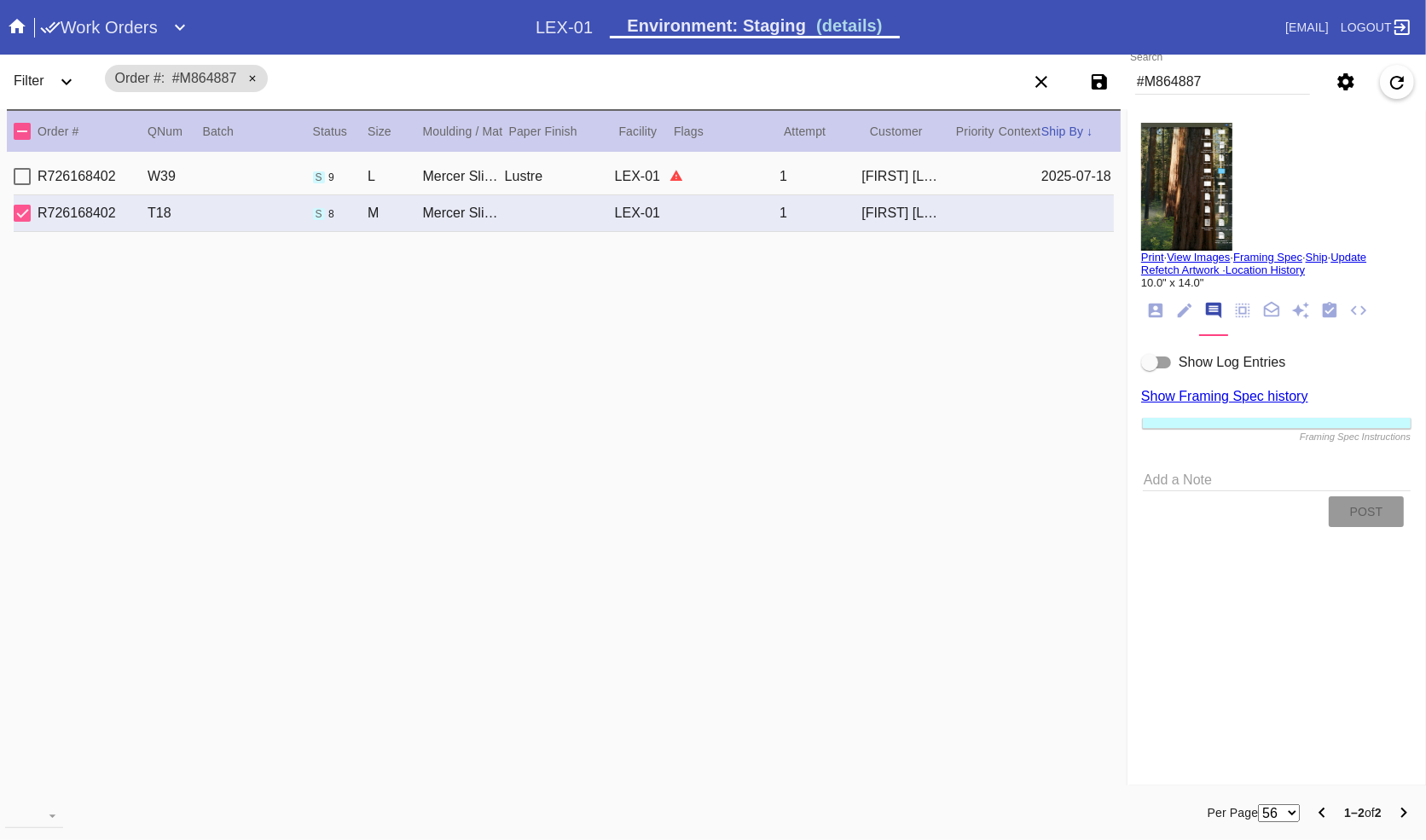click at bounding box center [1156, 362] 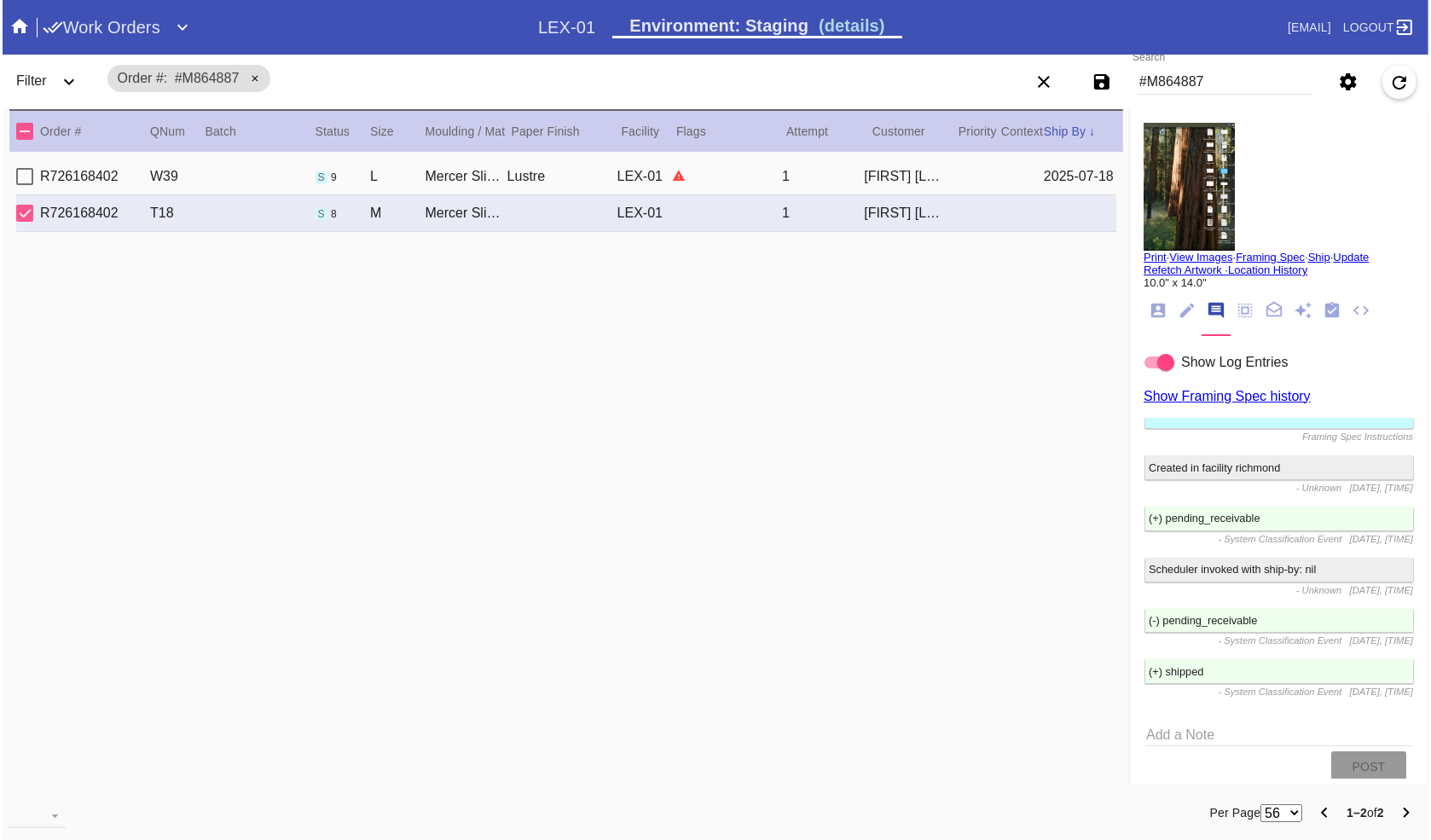 scroll, scrollTop: 41, scrollLeft: 0, axis: vertical 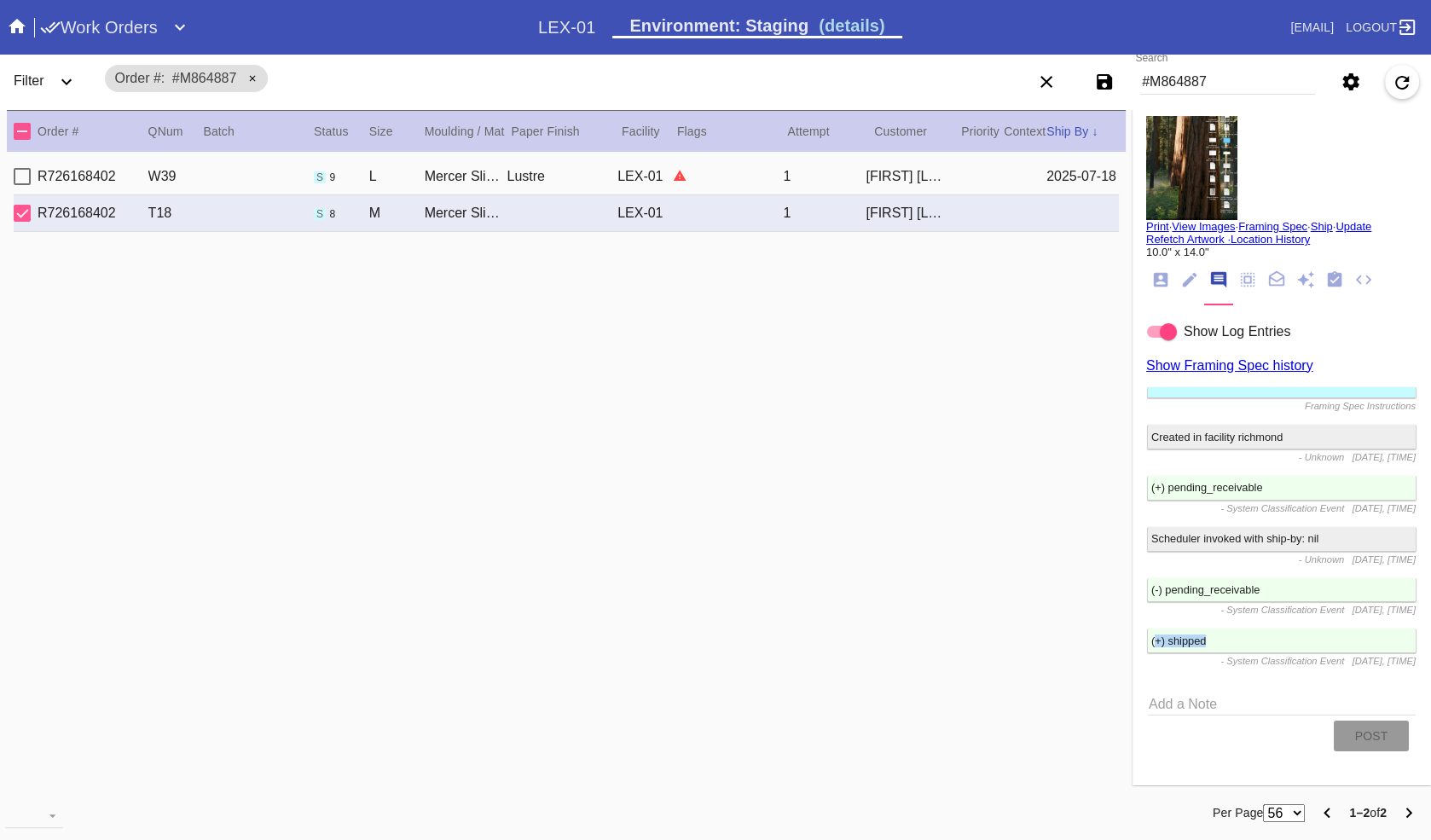 drag, startPoint x: 1153, startPoint y: 642, endPoint x: 1234, endPoint y: 638, distance: 81.098705 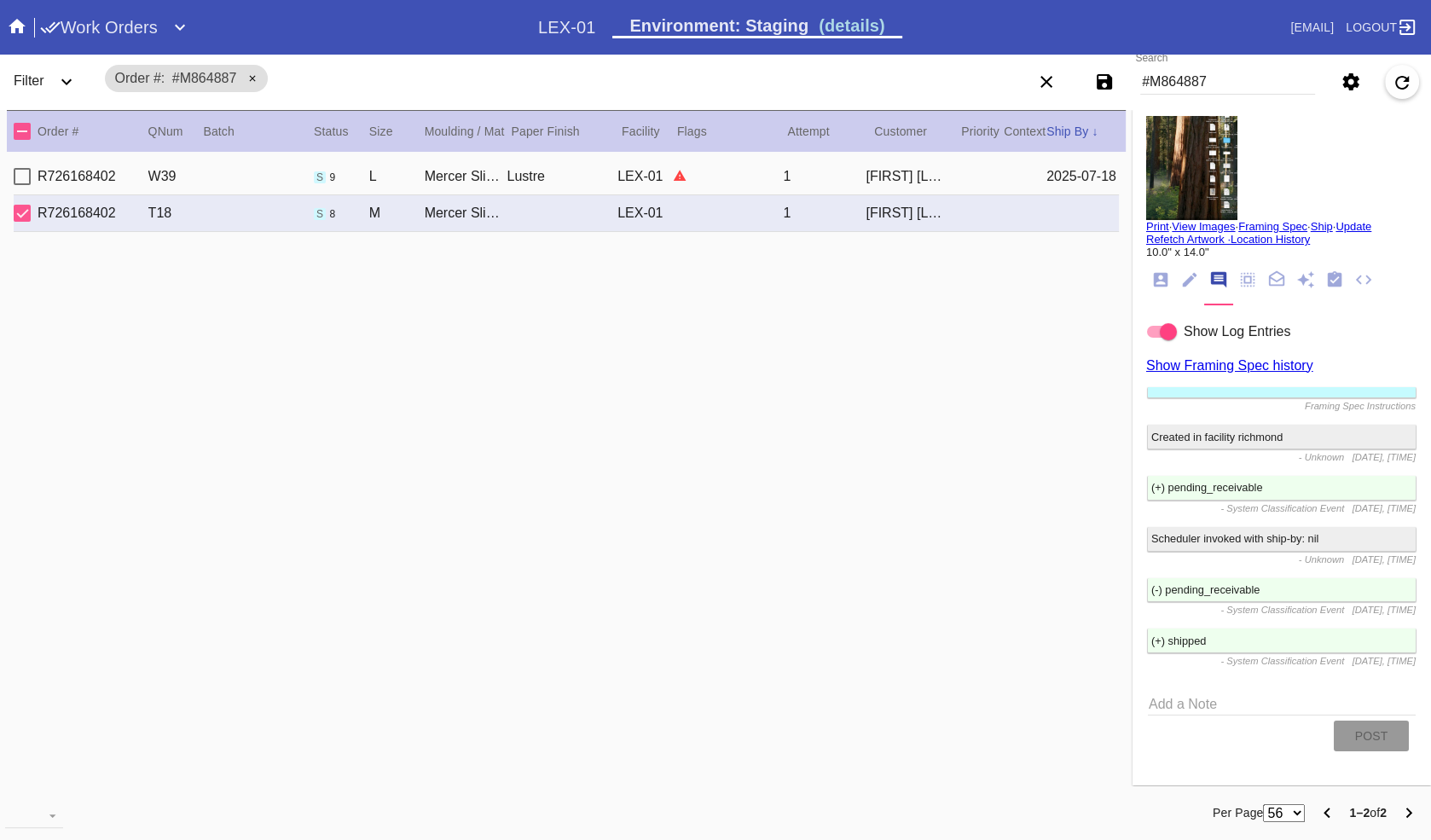 click on "(+) shipped" at bounding box center [1282, 640] 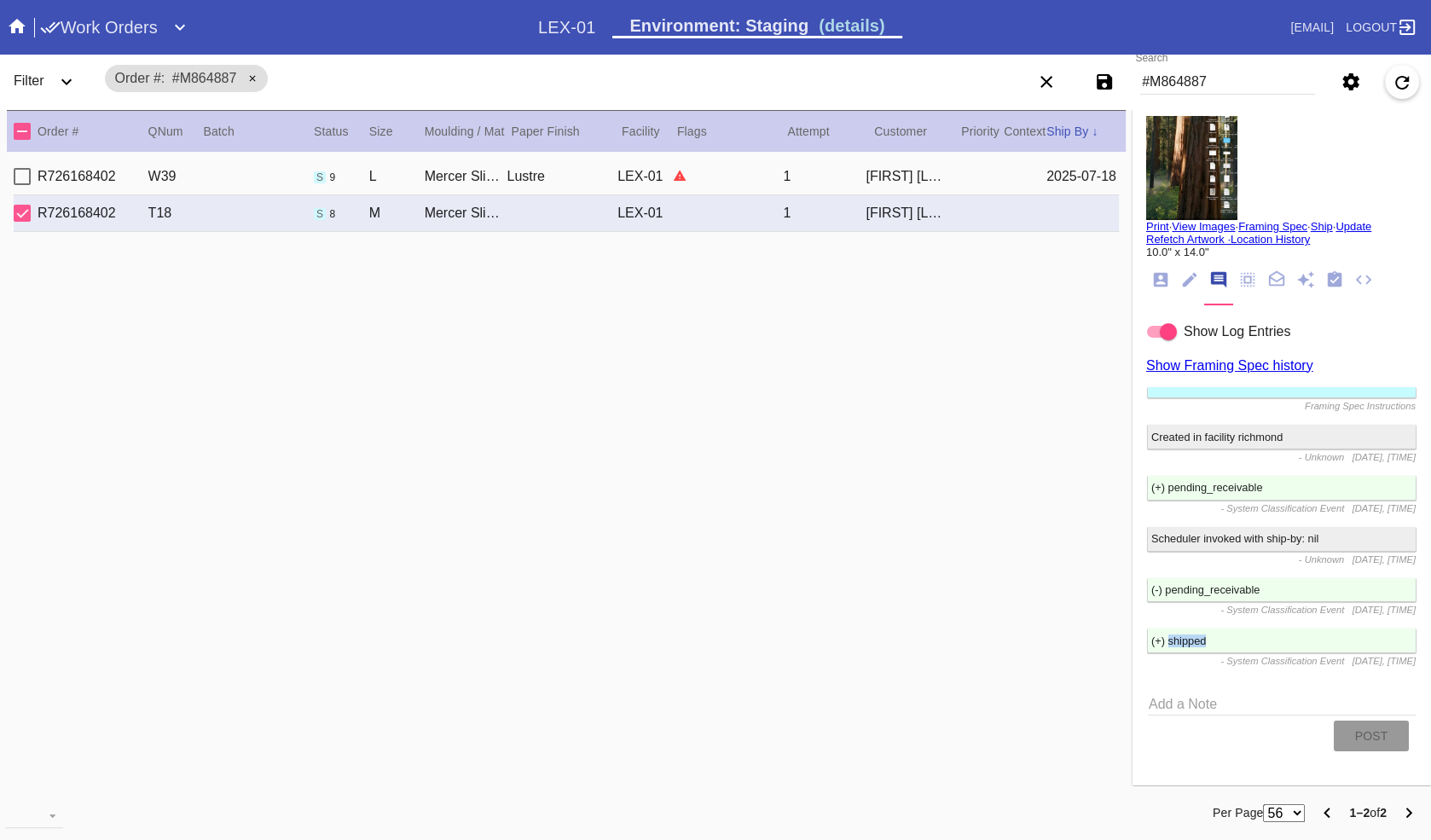click on "(+) shipped" at bounding box center [1282, 640] 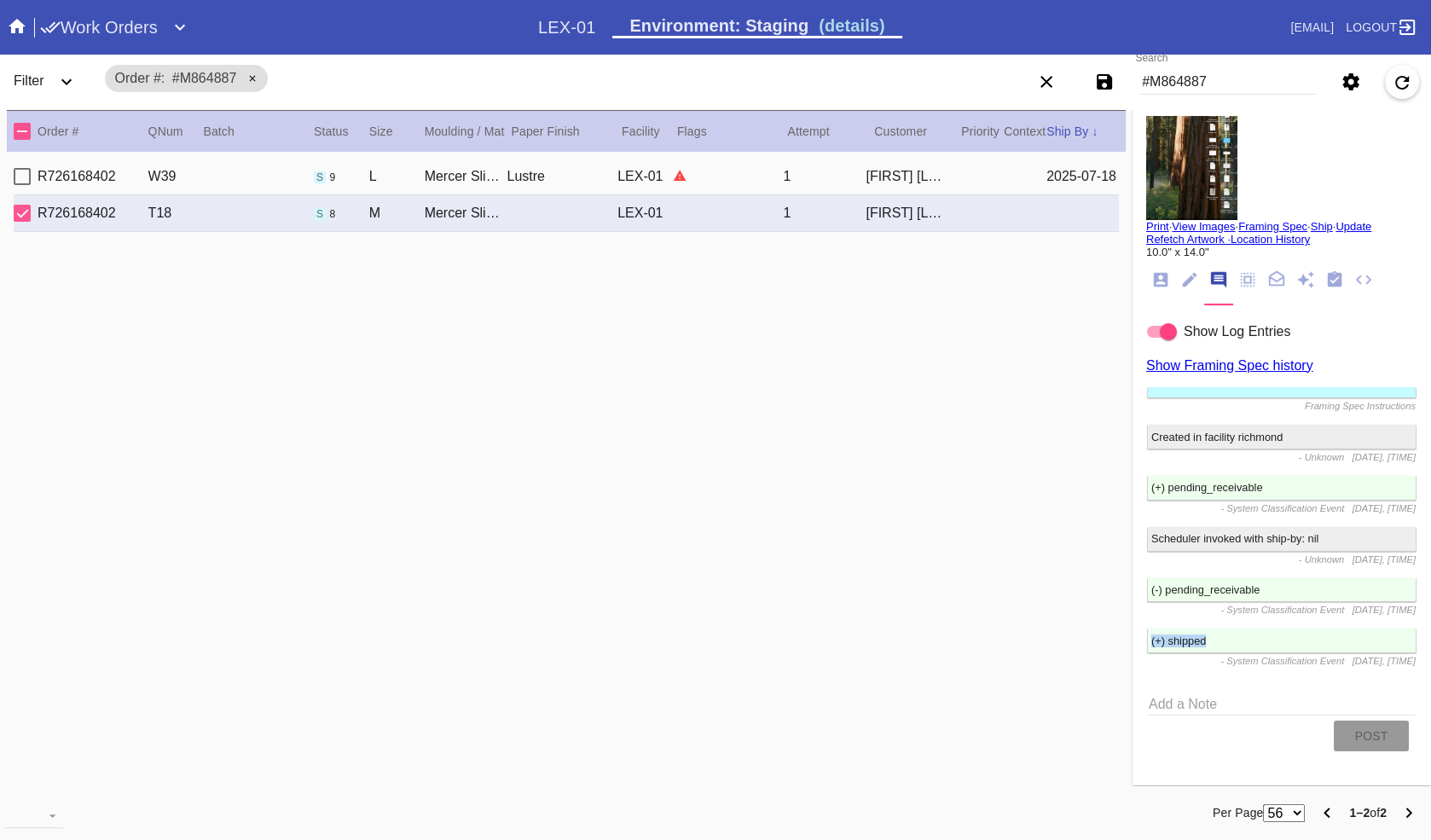 click on "(+) shipped" at bounding box center [1282, 640] 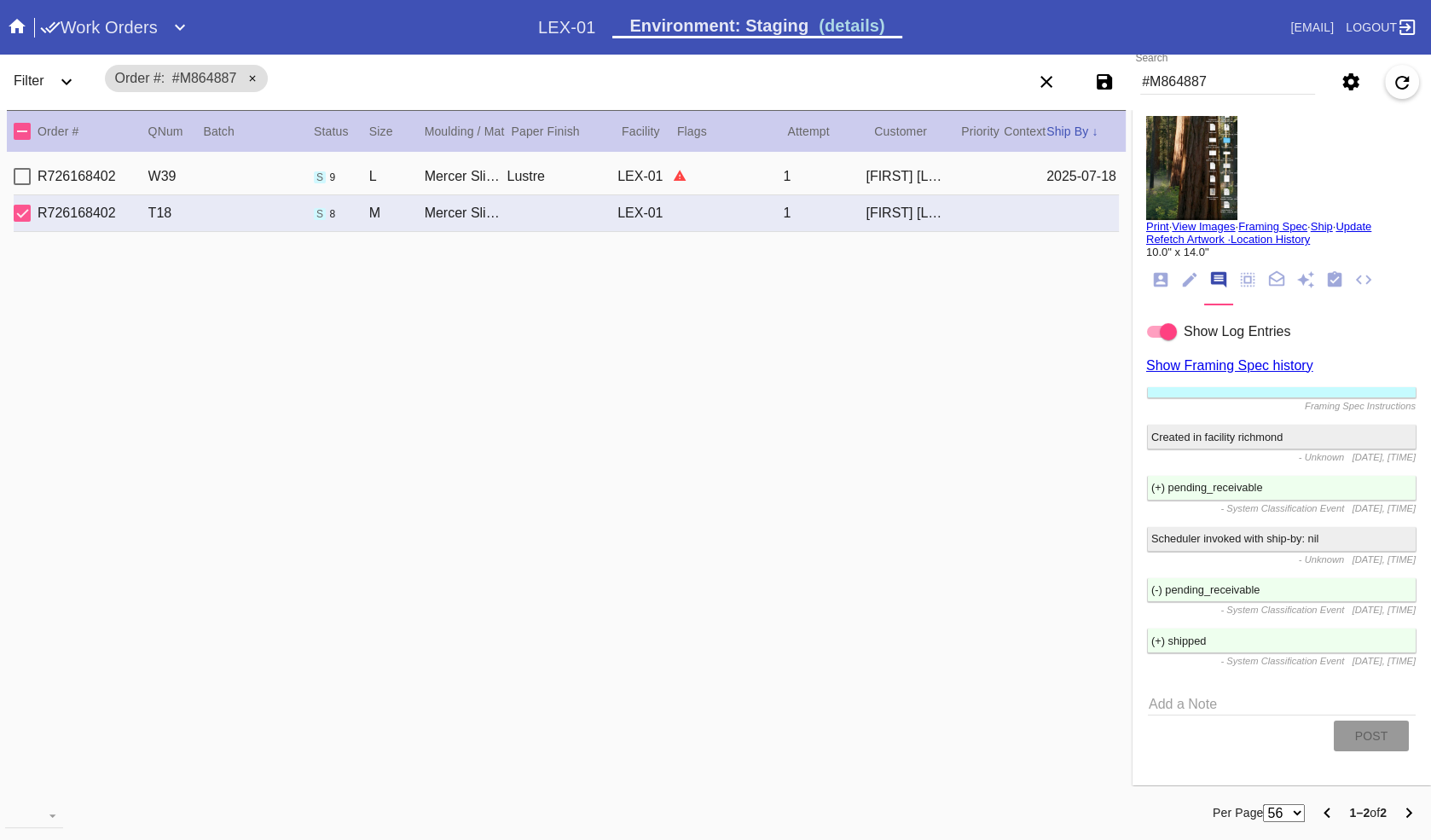 click on "- System Classification Event" at bounding box center [1282, 661] 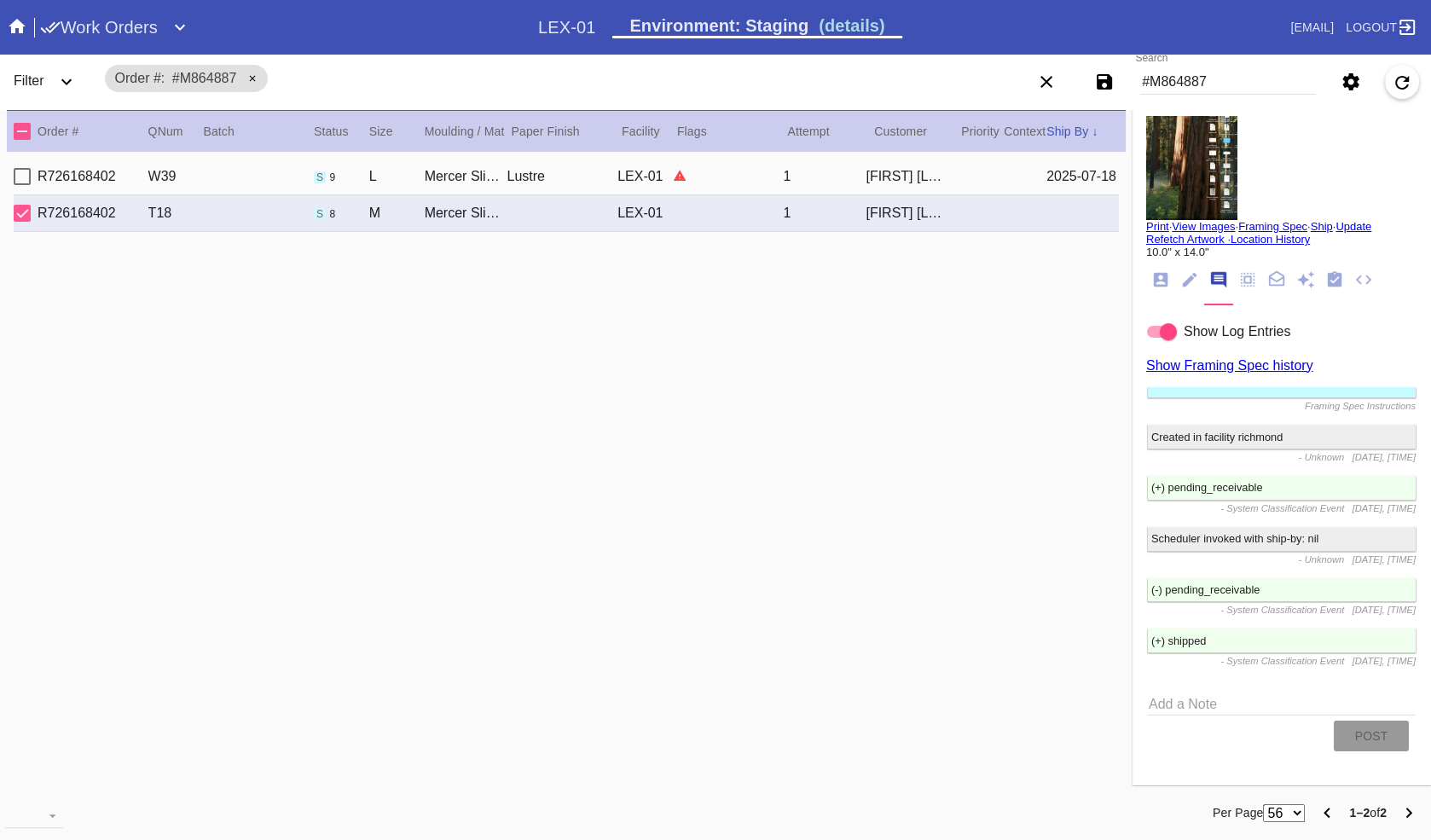 click 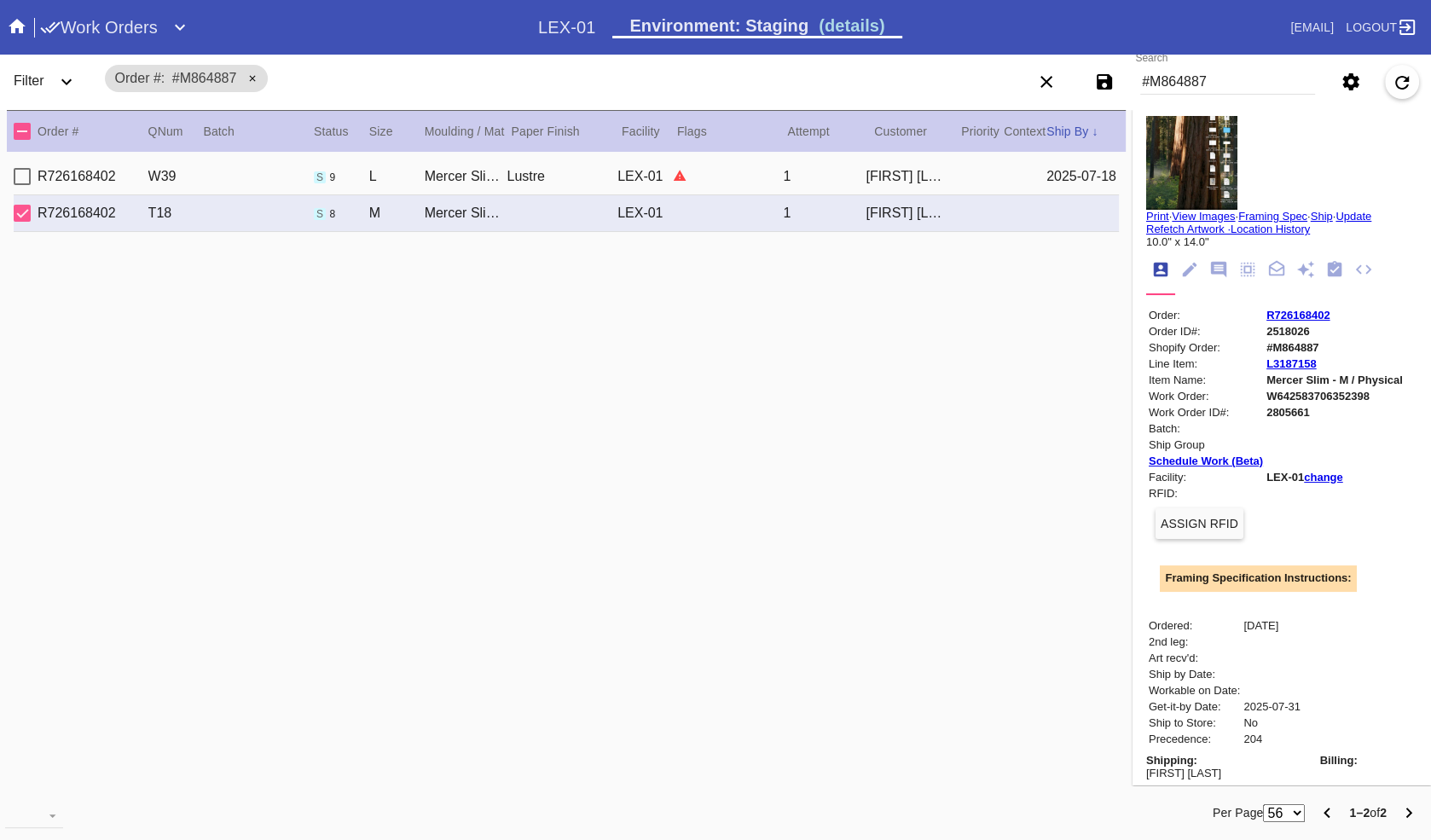 click on "R726168402" at bounding box center (1298, 315) 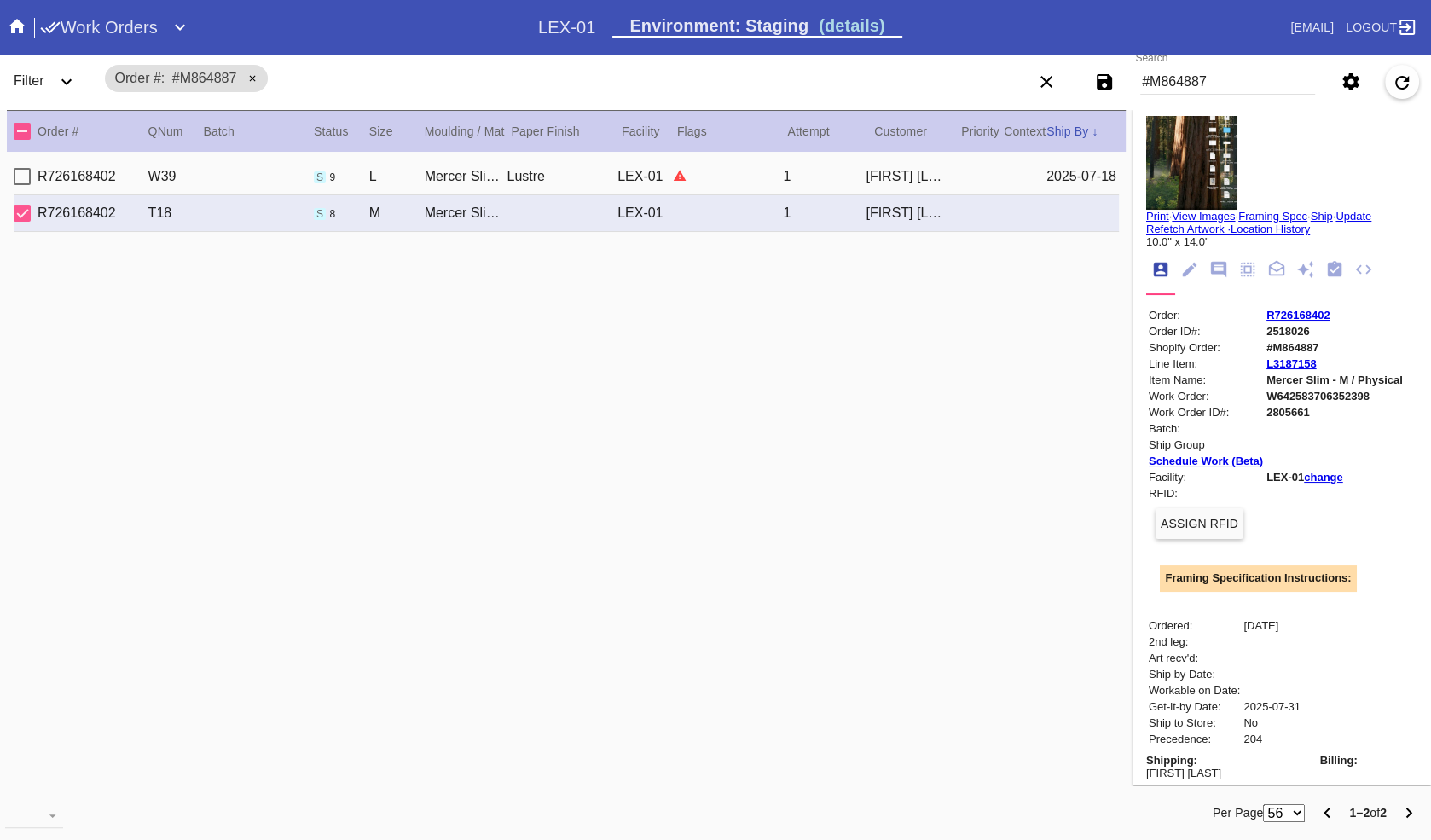 click on "#M864887" at bounding box center (1227, 82) 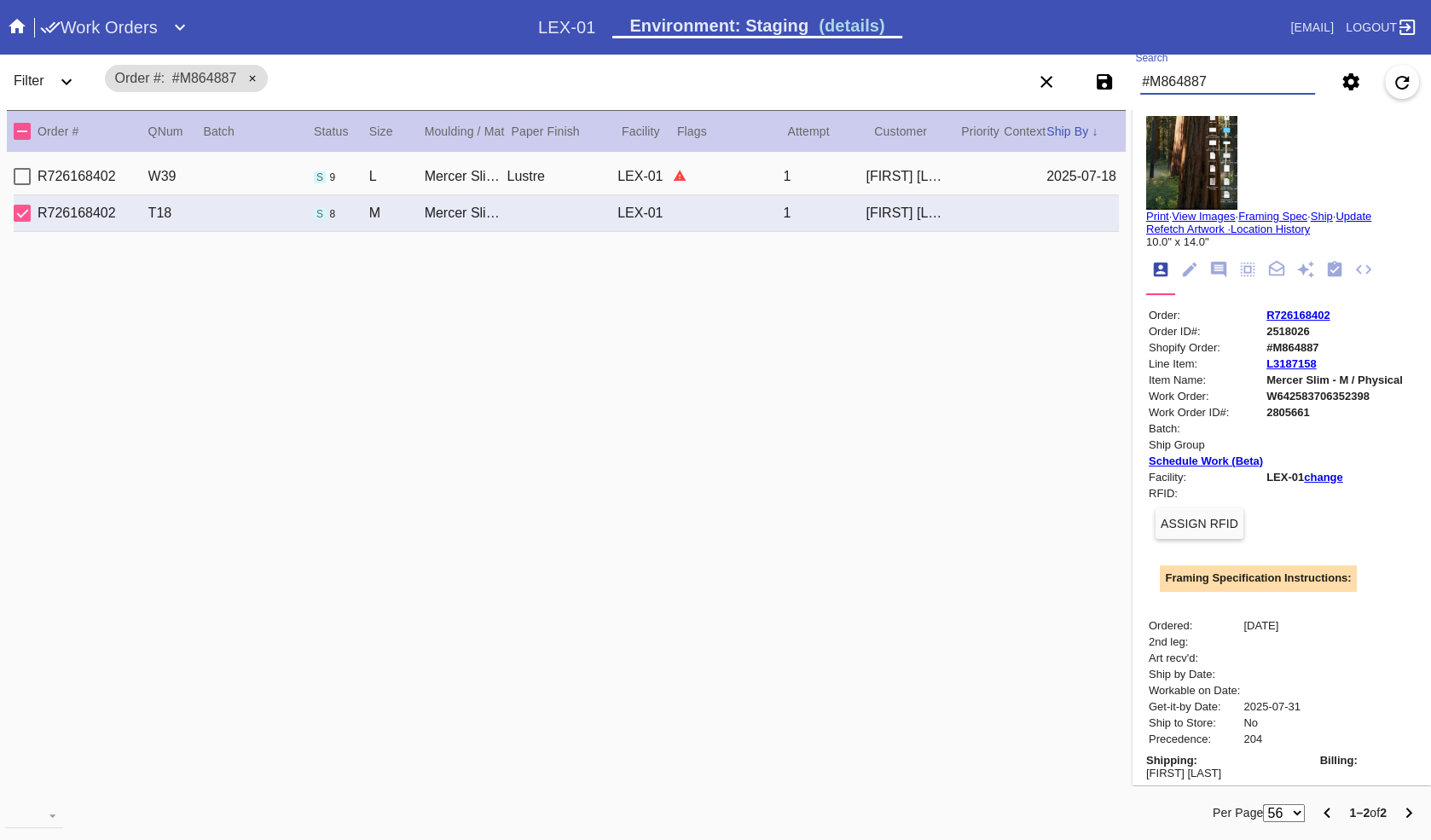 click on "#M864887" at bounding box center [1227, 82] 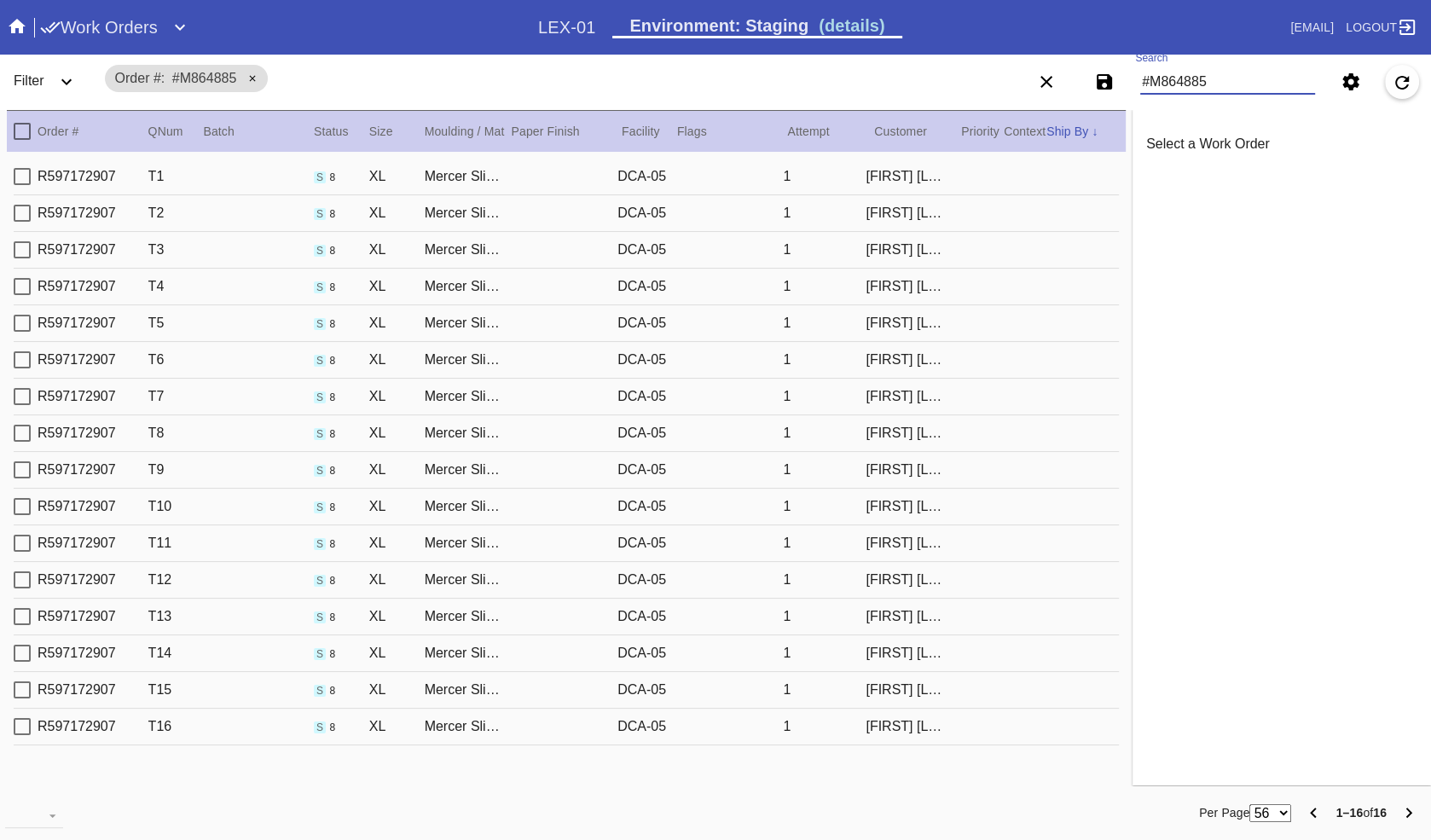 scroll, scrollTop: 0, scrollLeft: 0, axis: both 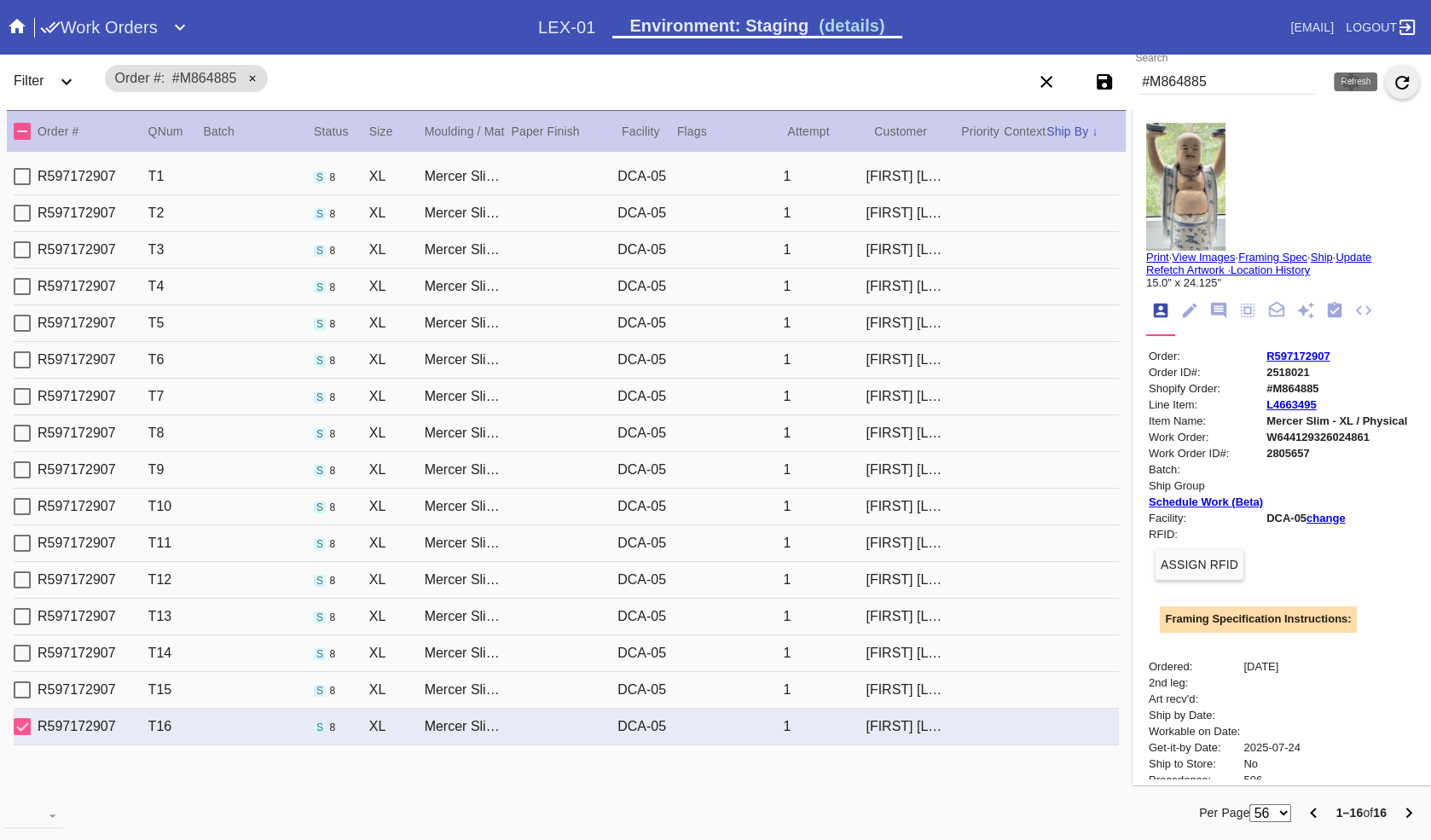 click at bounding box center [1402, 82] 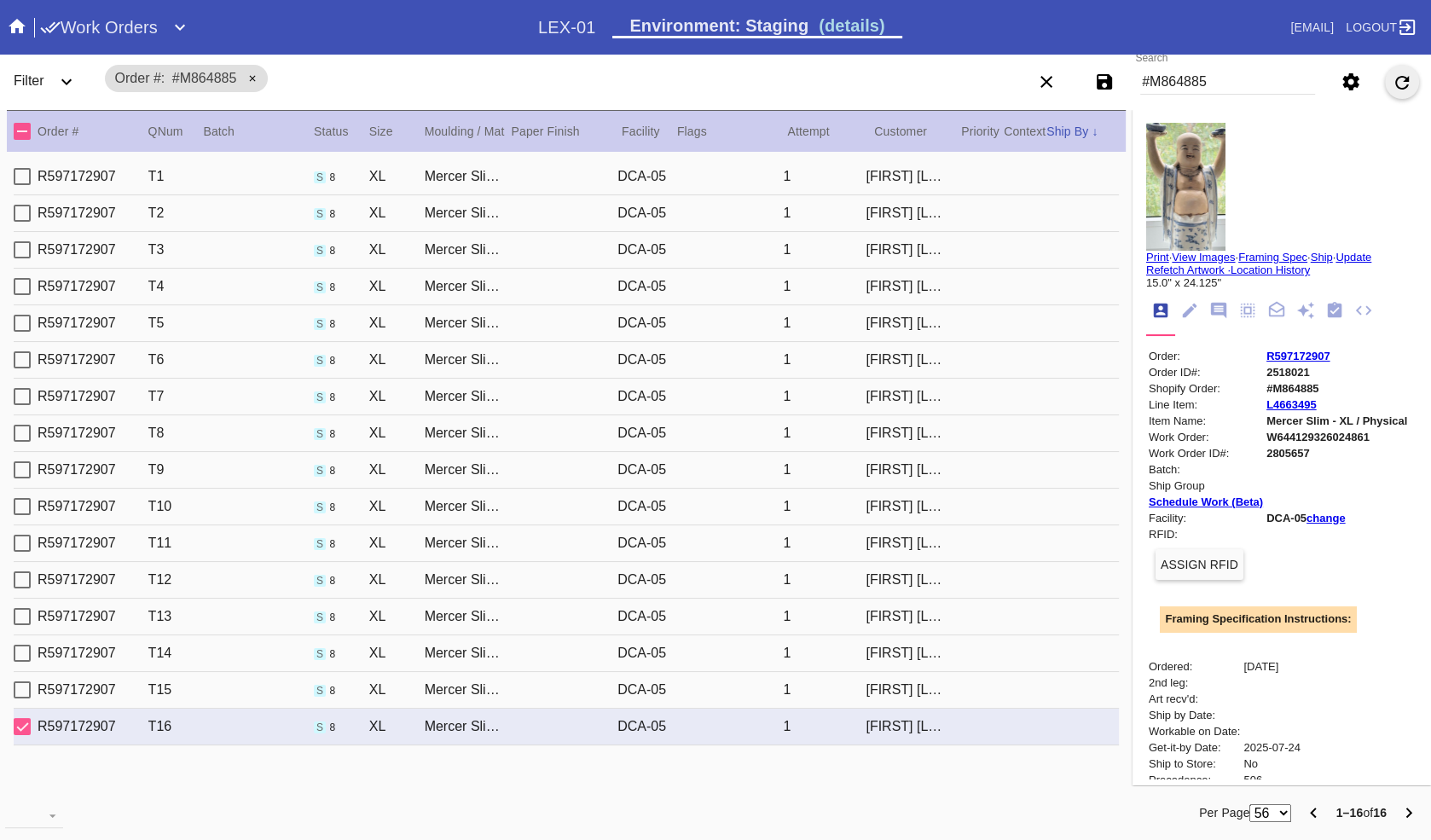 click on "#M864885" at bounding box center [1227, 82] 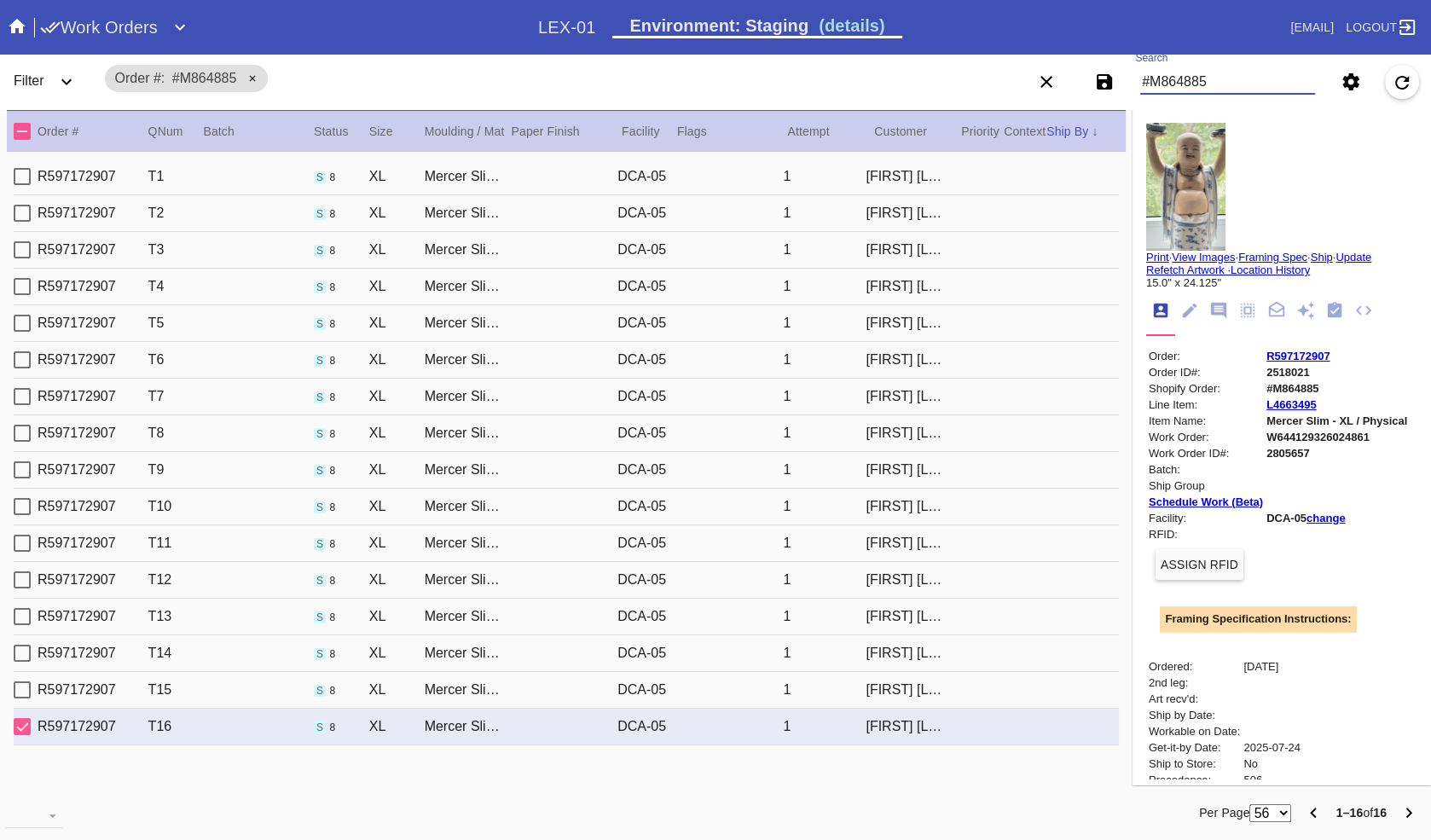 click on "#M864885" at bounding box center [1227, 82] 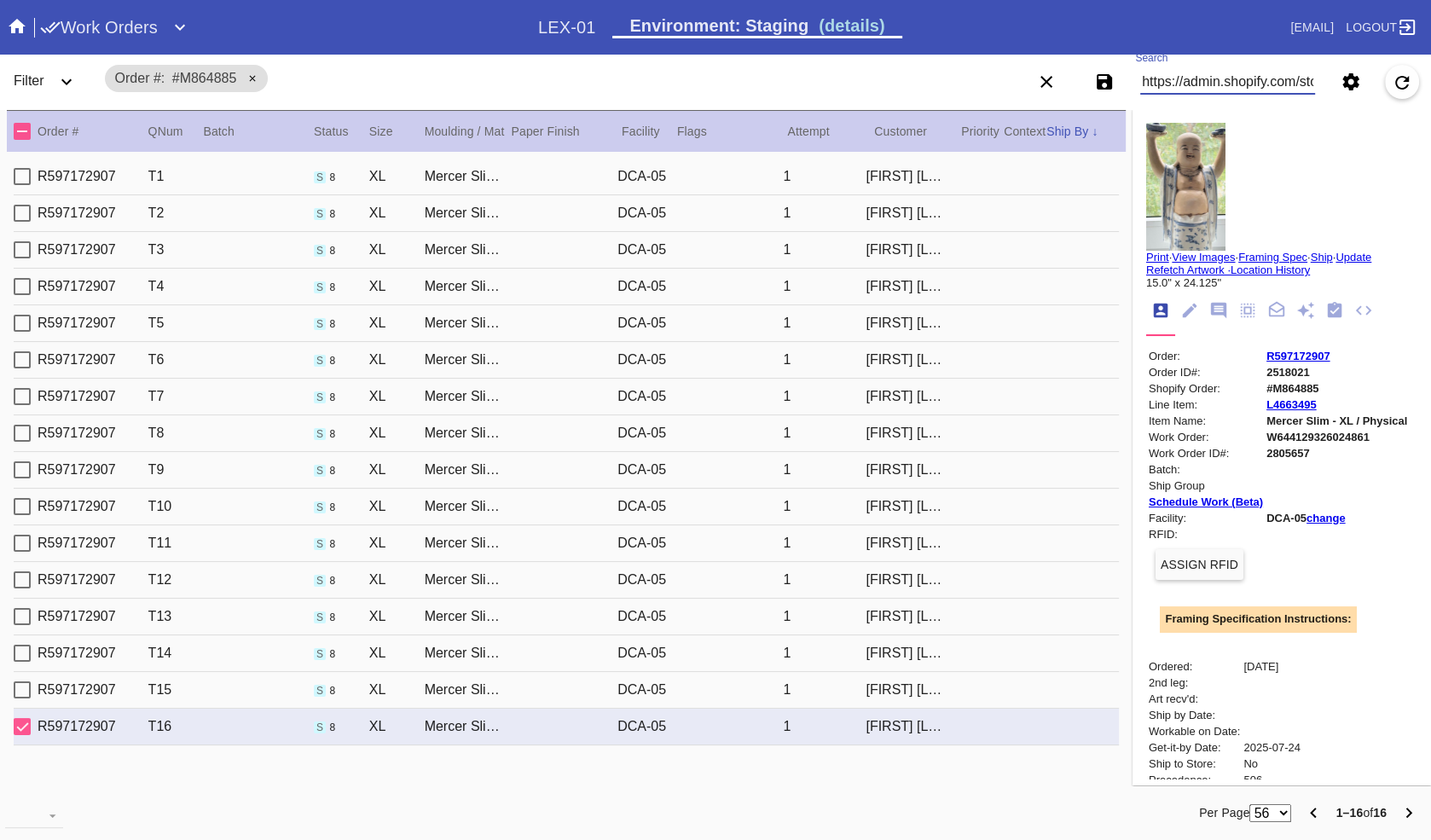 scroll, scrollTop: 0, scrollLeft: 466, axis: horizontal 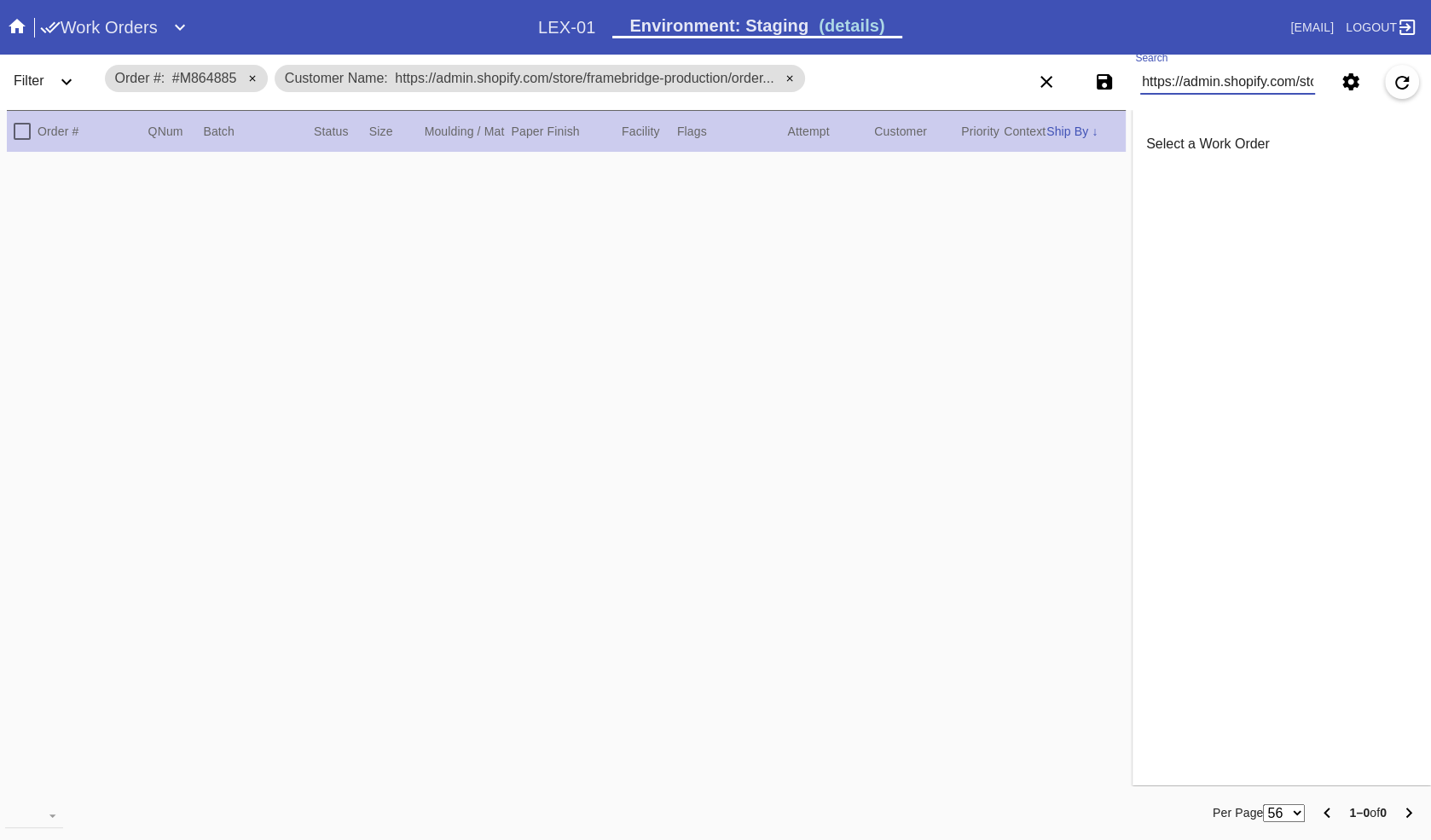 click on "https://admin.shopify.com/store/framebridge-production/orders/6743148003643?link_source=search" at bounding box center [1227, 82] 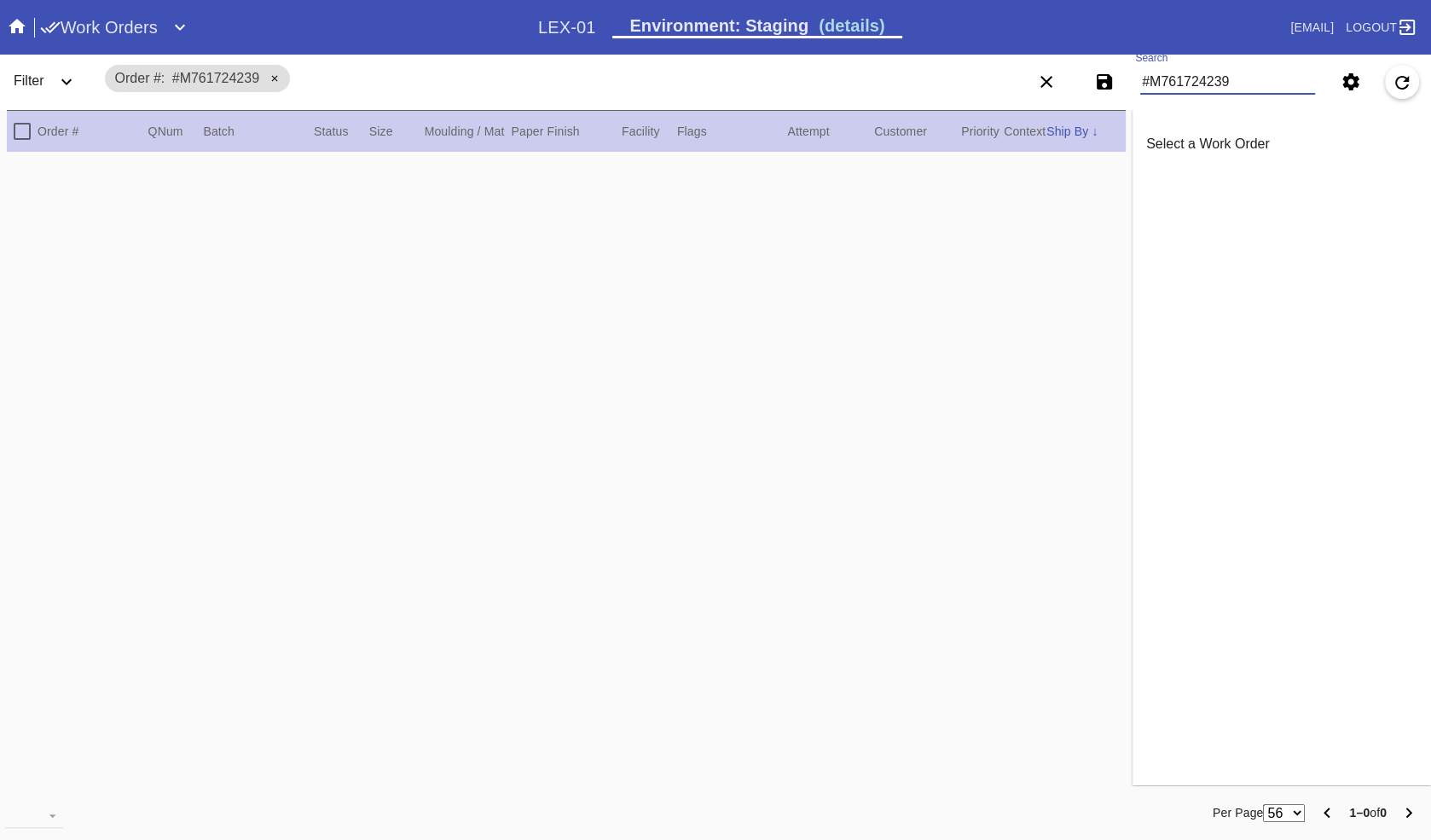 type on "#M761724239" 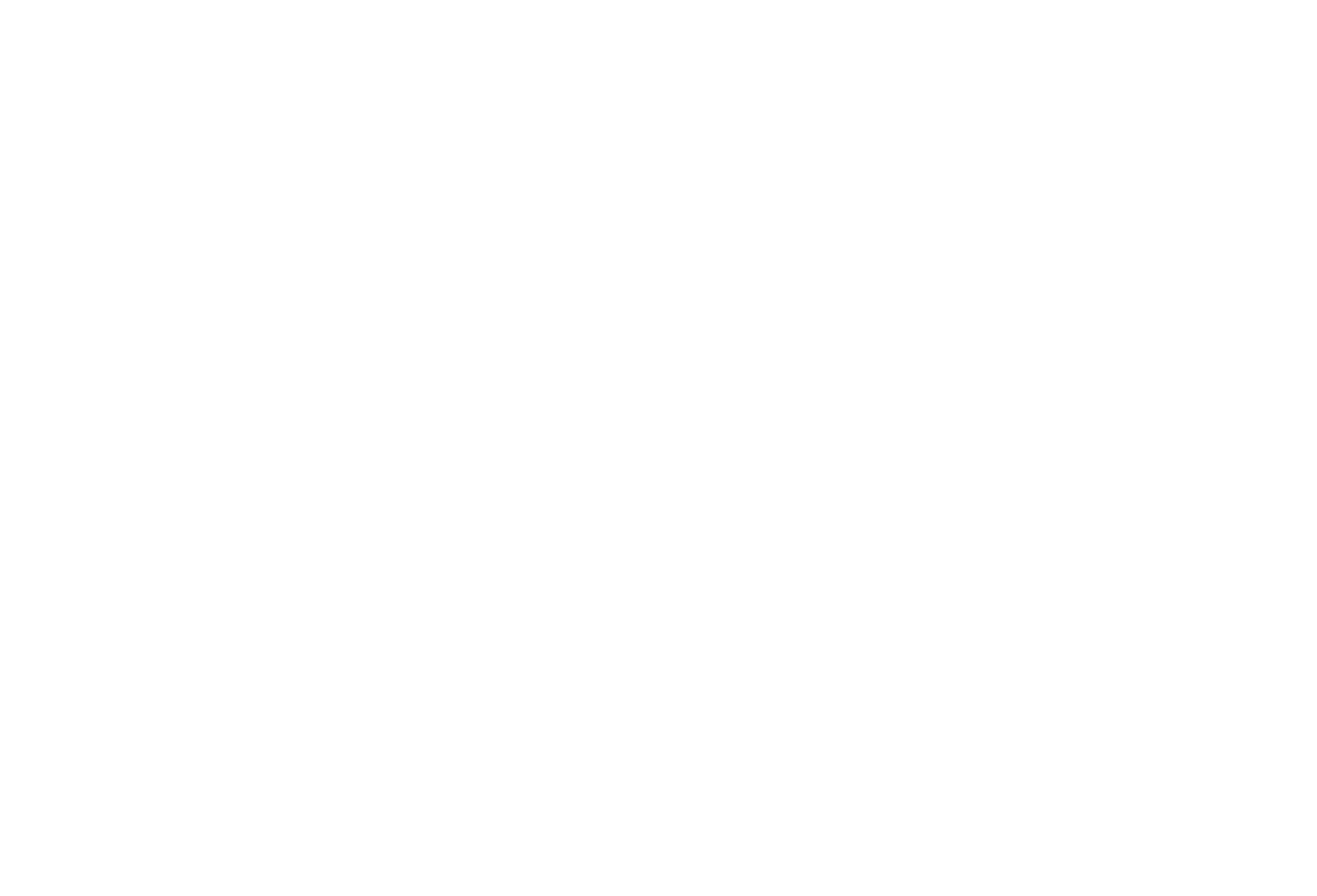 scroll, scrollTop: 0, scrollLeft: 0, axis: both 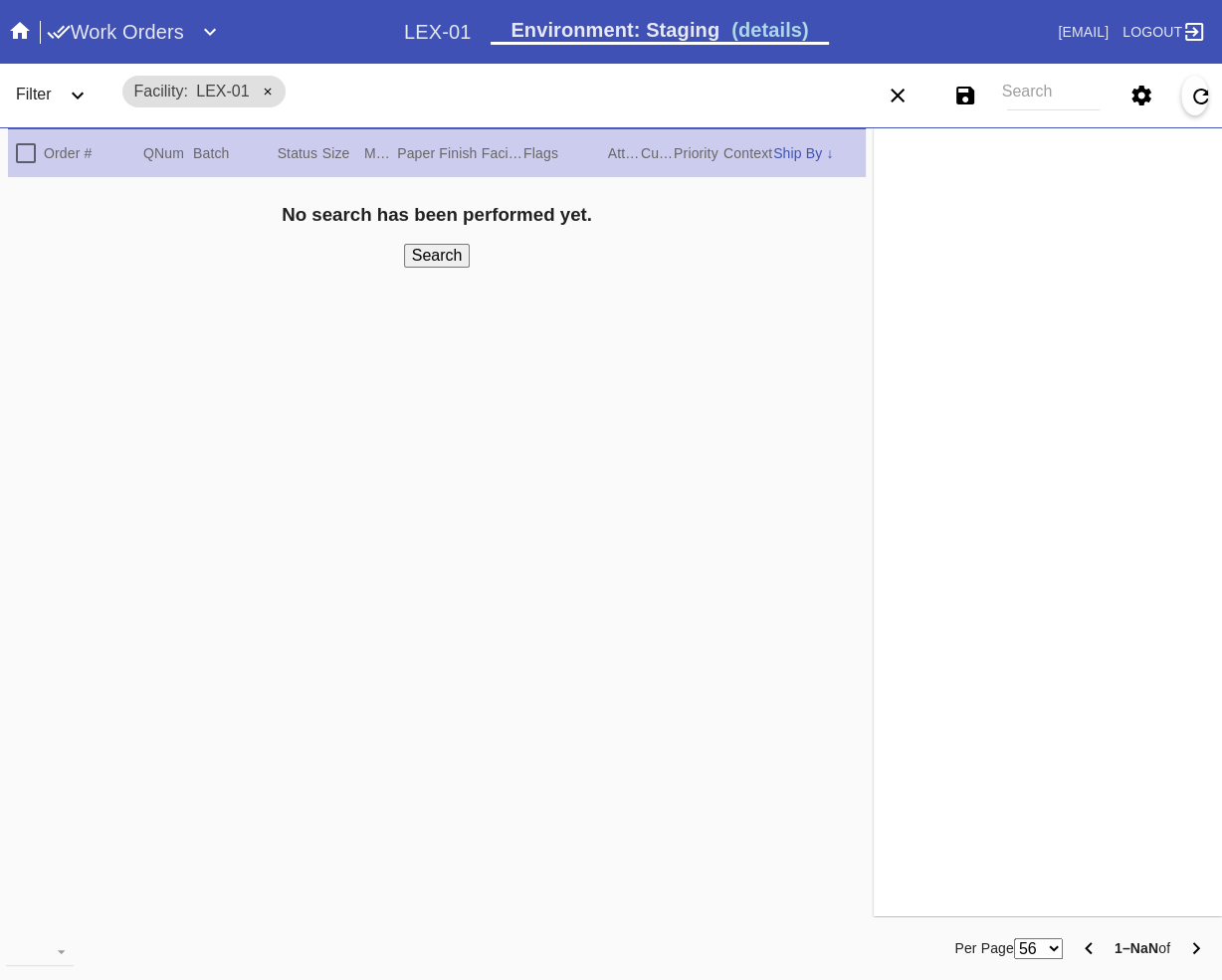 click on "Search" at bounding box center (1053, 96) 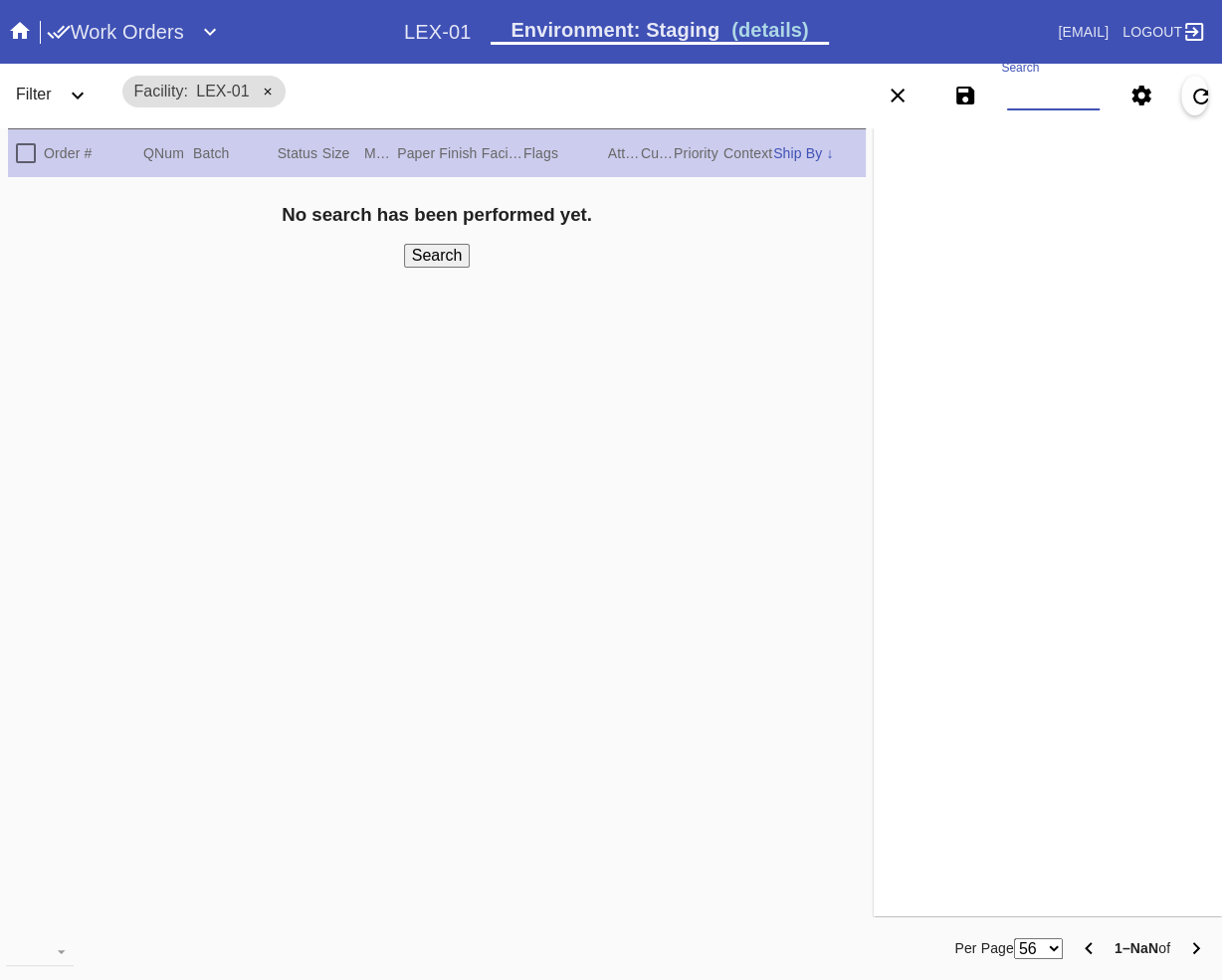 paste on "#M864853" 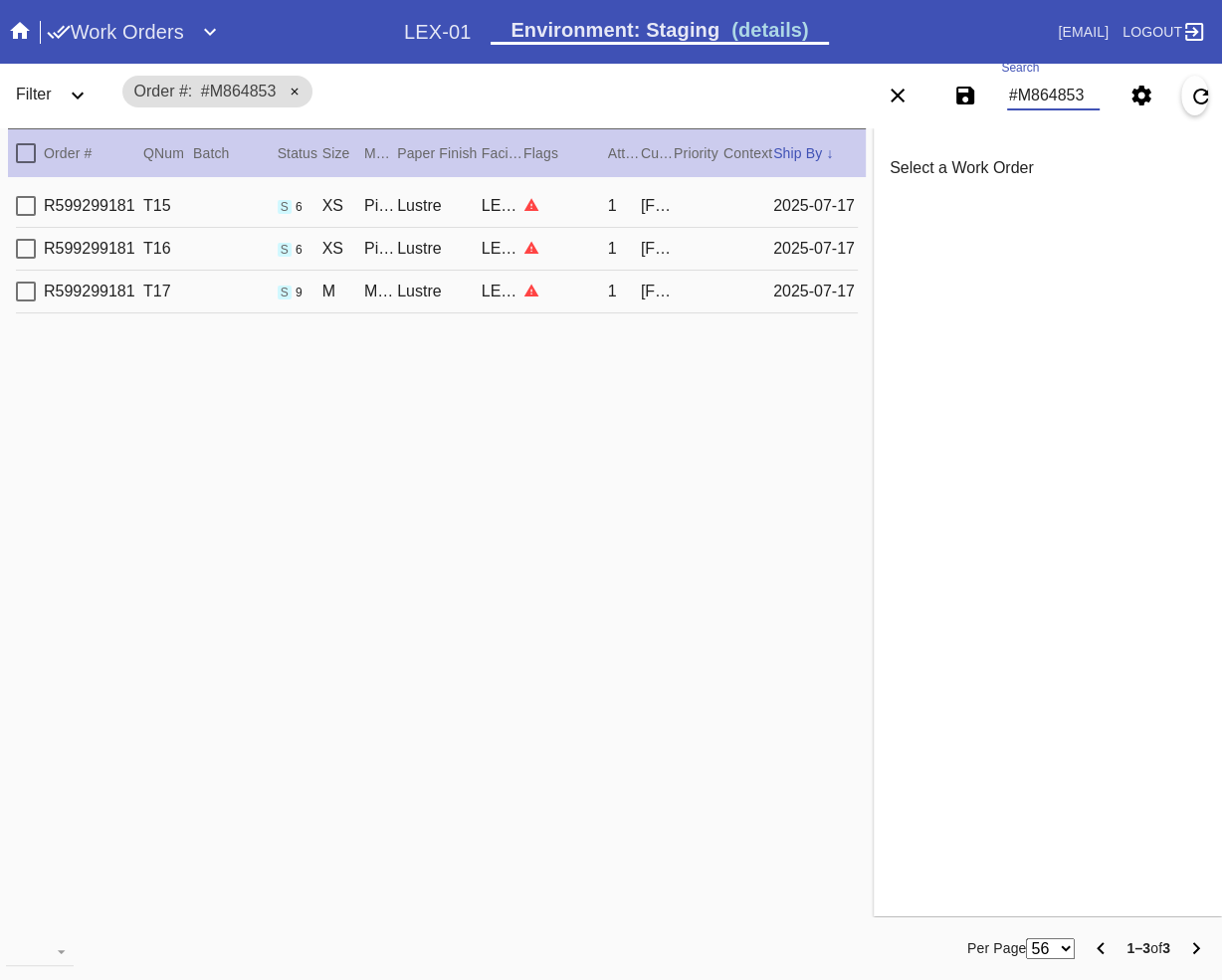 type on "#M864853" 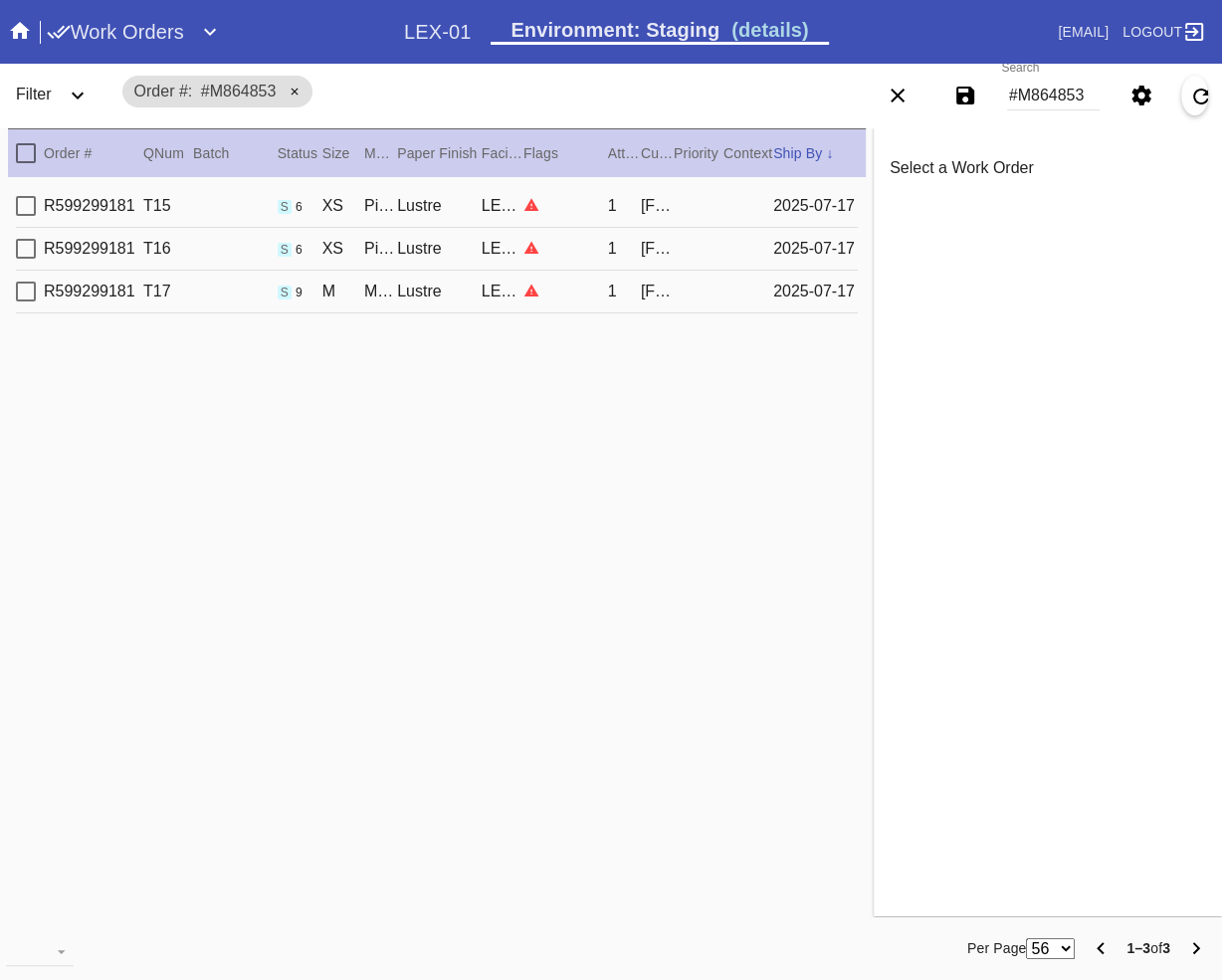 click on "R599299181 T15 s   6 XS Piccolo, Gray Oak / Acrylic Lustre LEX-03 1 Jason Sauser
2025-07-17" at bounding box center [437, 206] 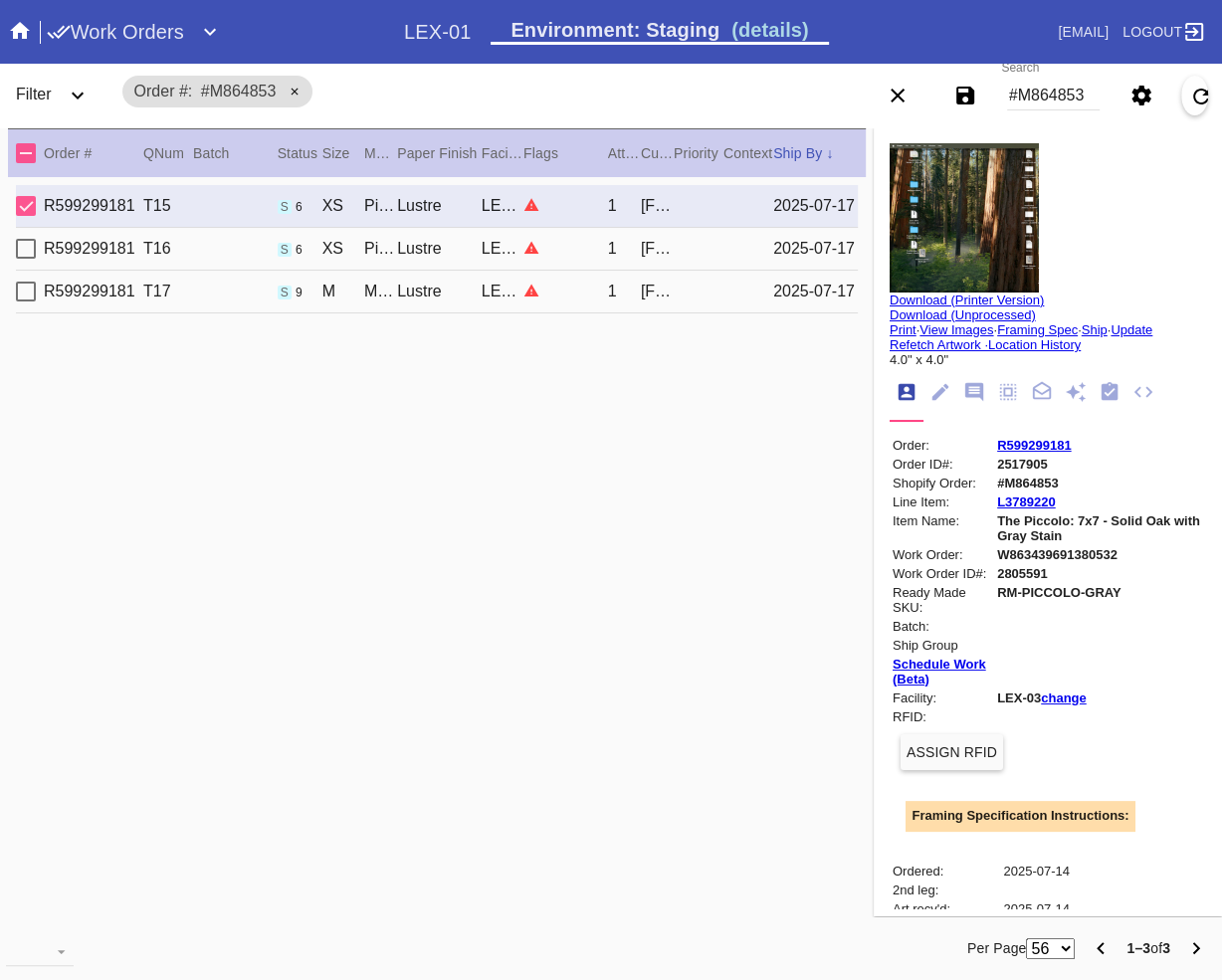 type on "0" 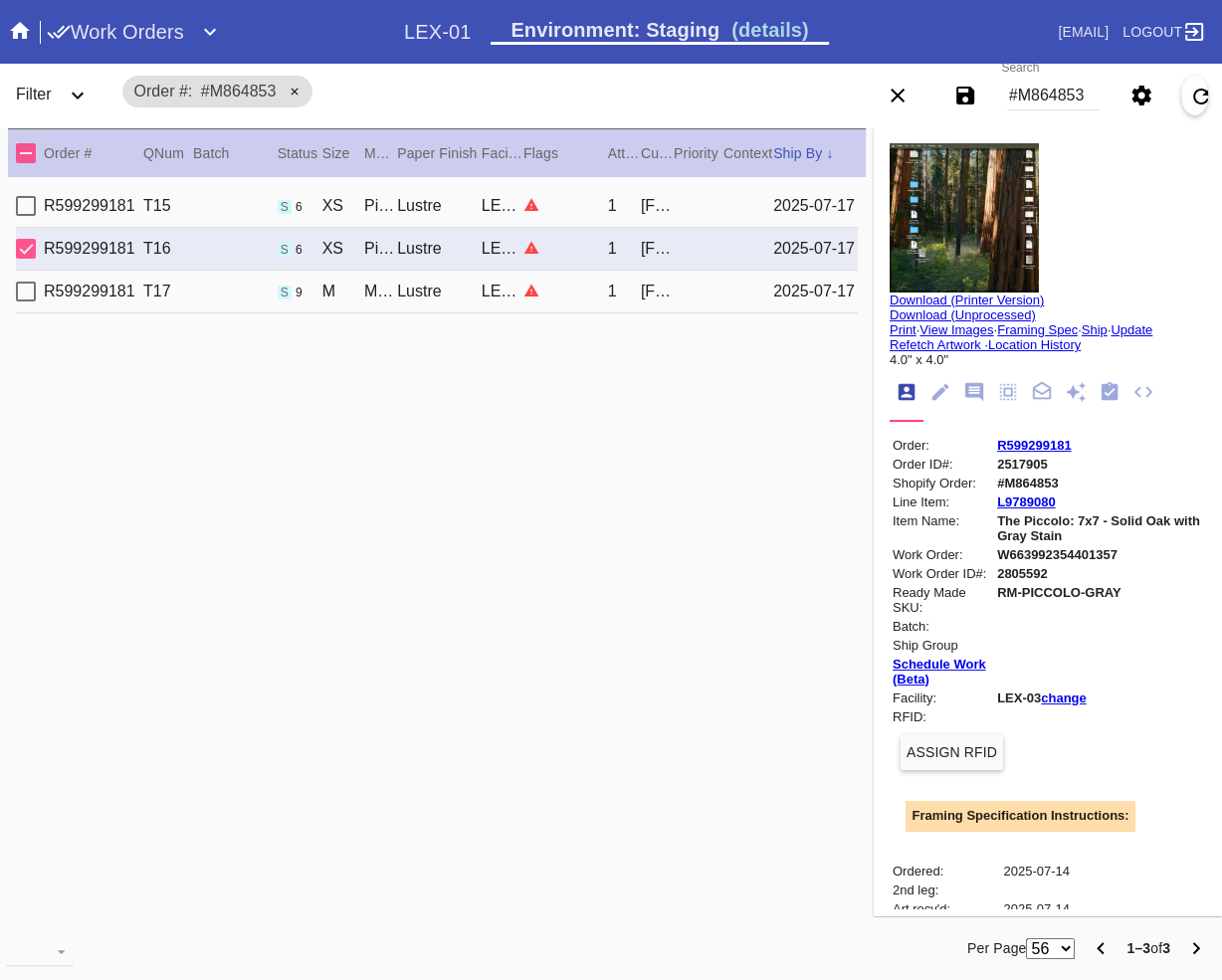 type on "3.0" 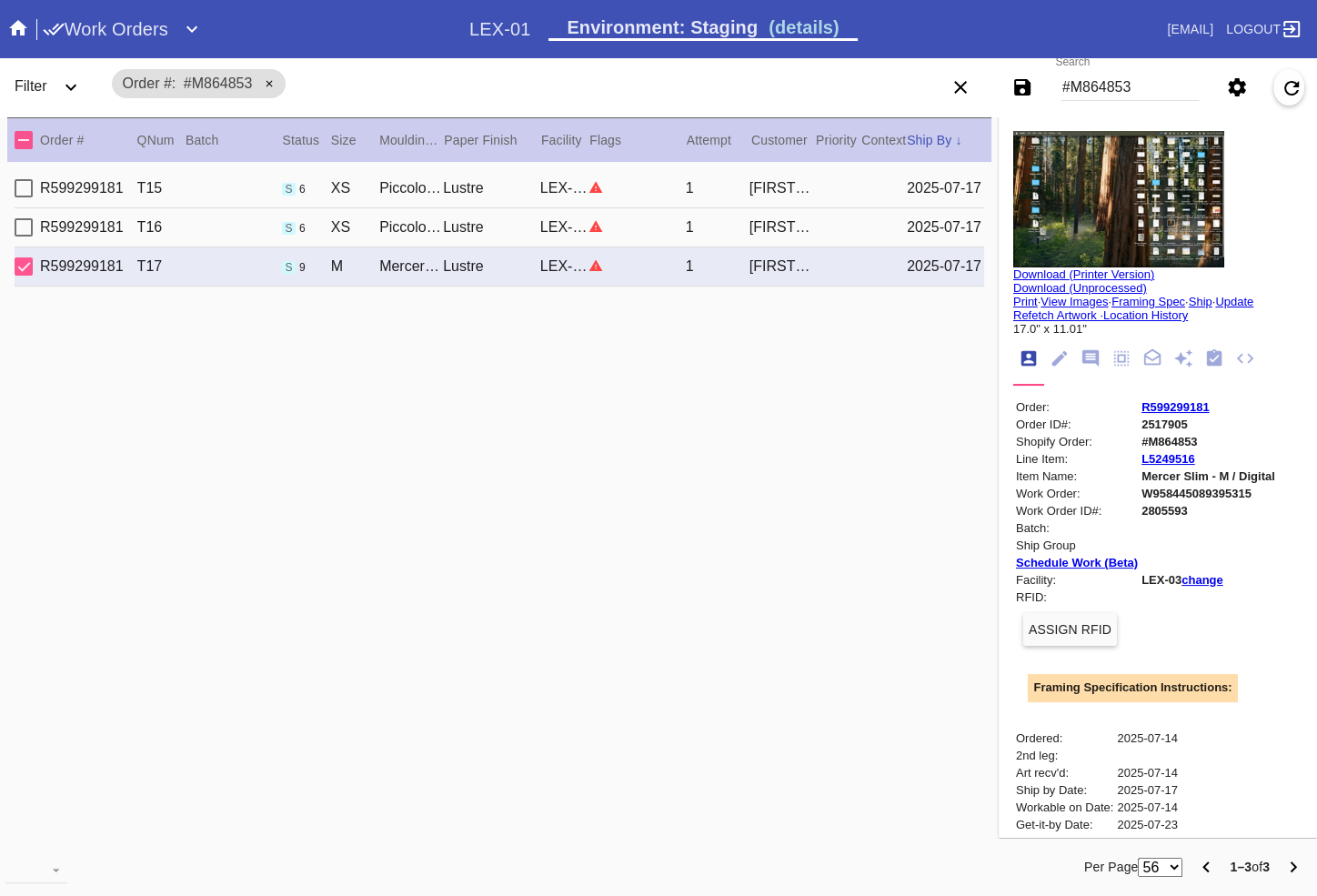 type on "0" 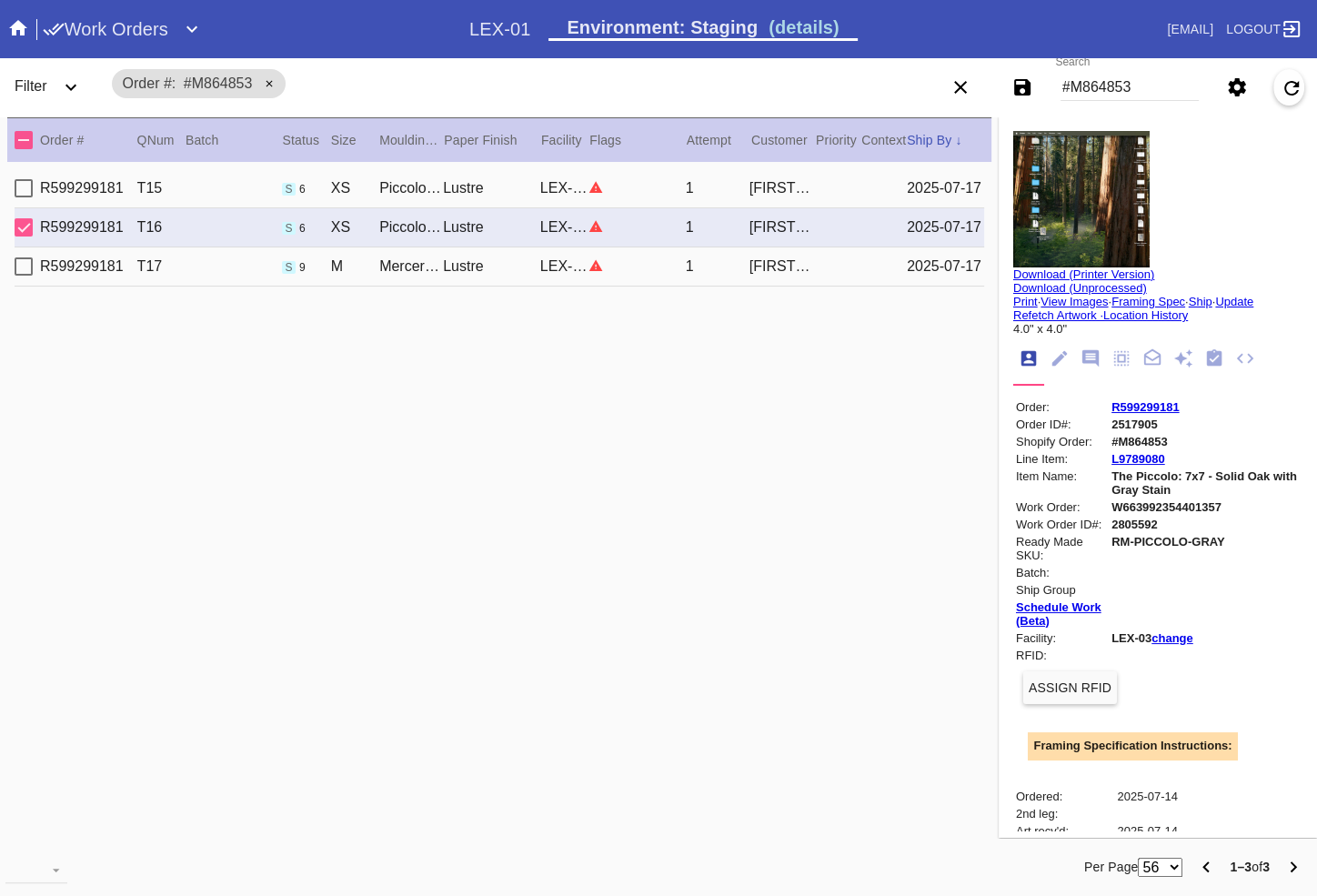 type on "0.0" 